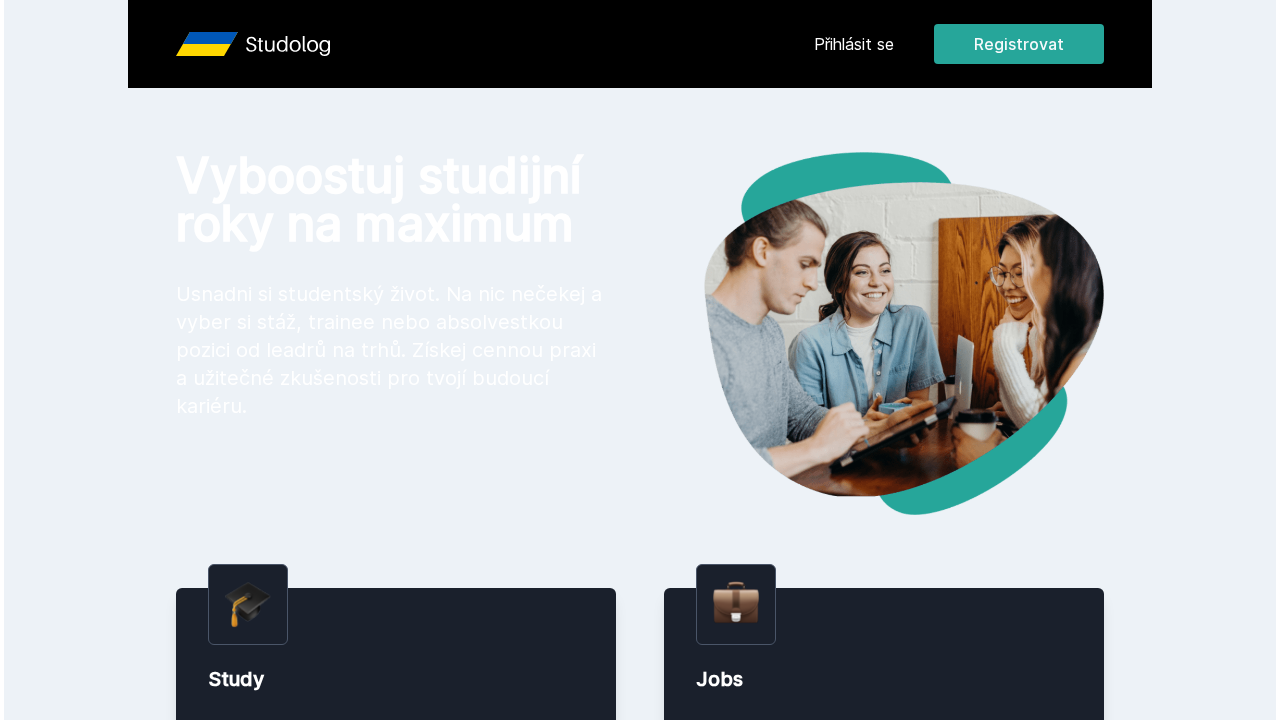 scroll, scrollTop: 0, scrollLeft: 0, axis: both 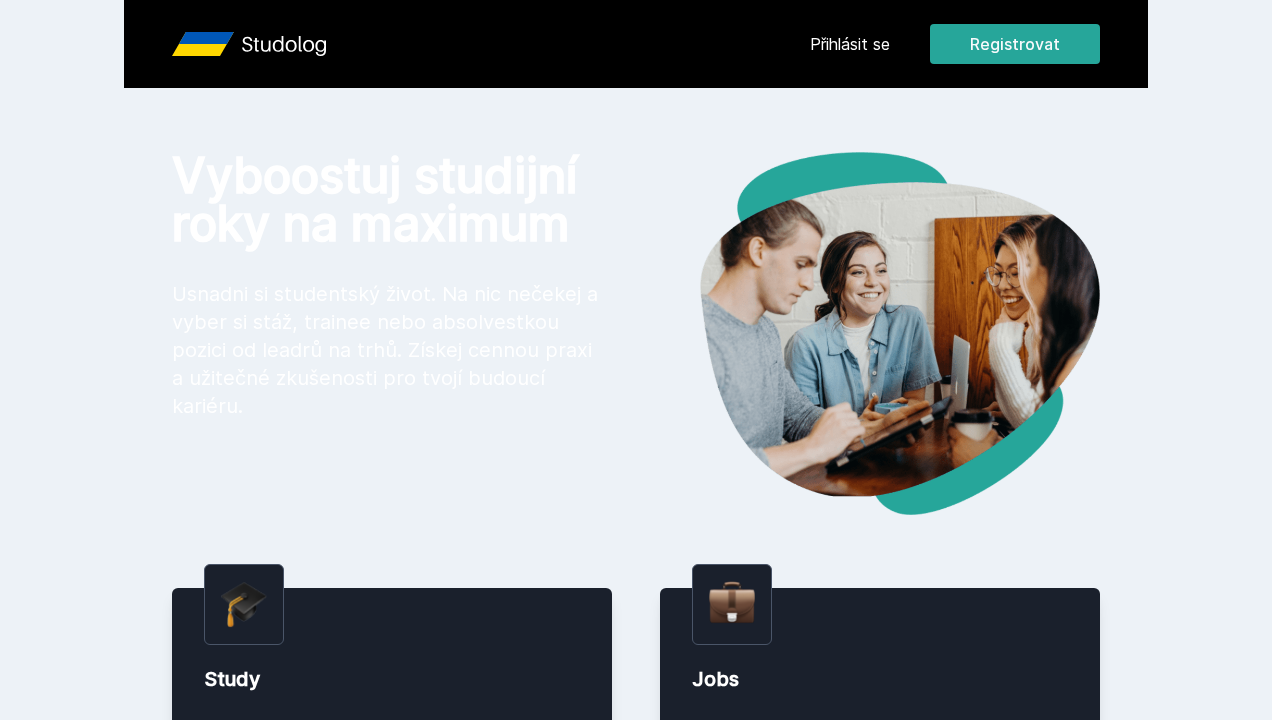 click on "Přihlásit se" at bounding box center (850, 44) 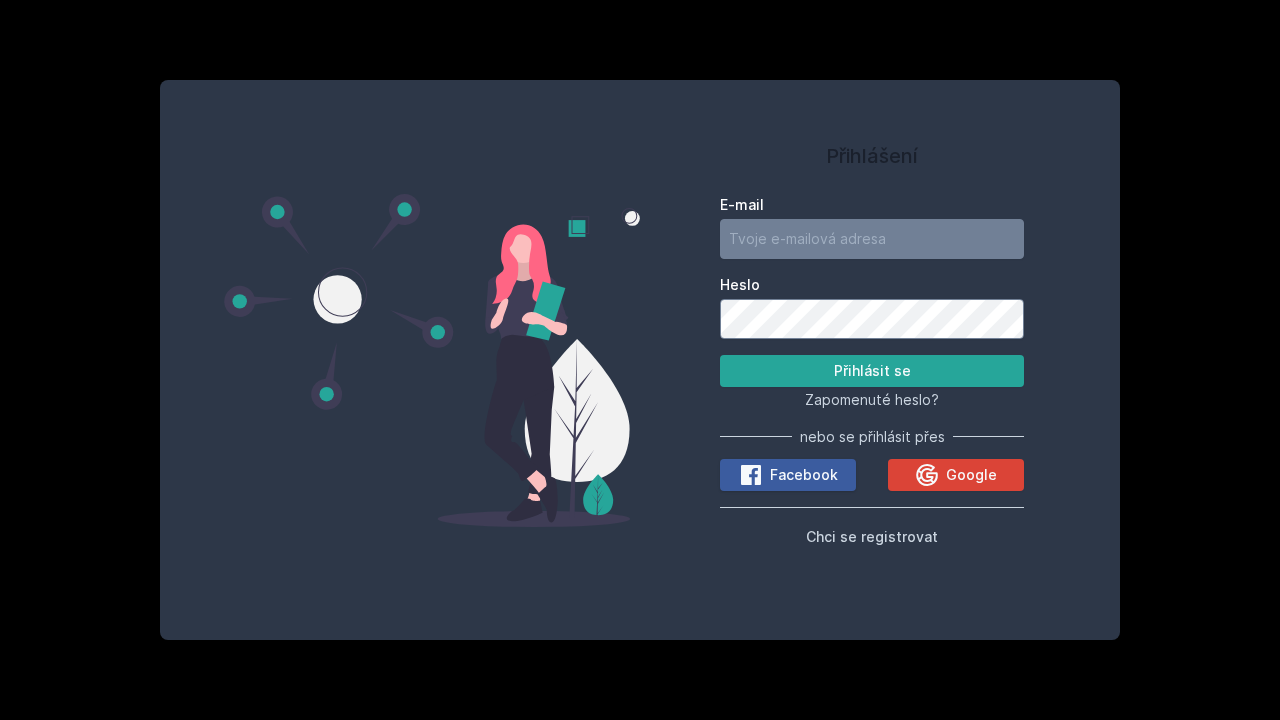 click on "Facebook" at bounding box center (804, 475) 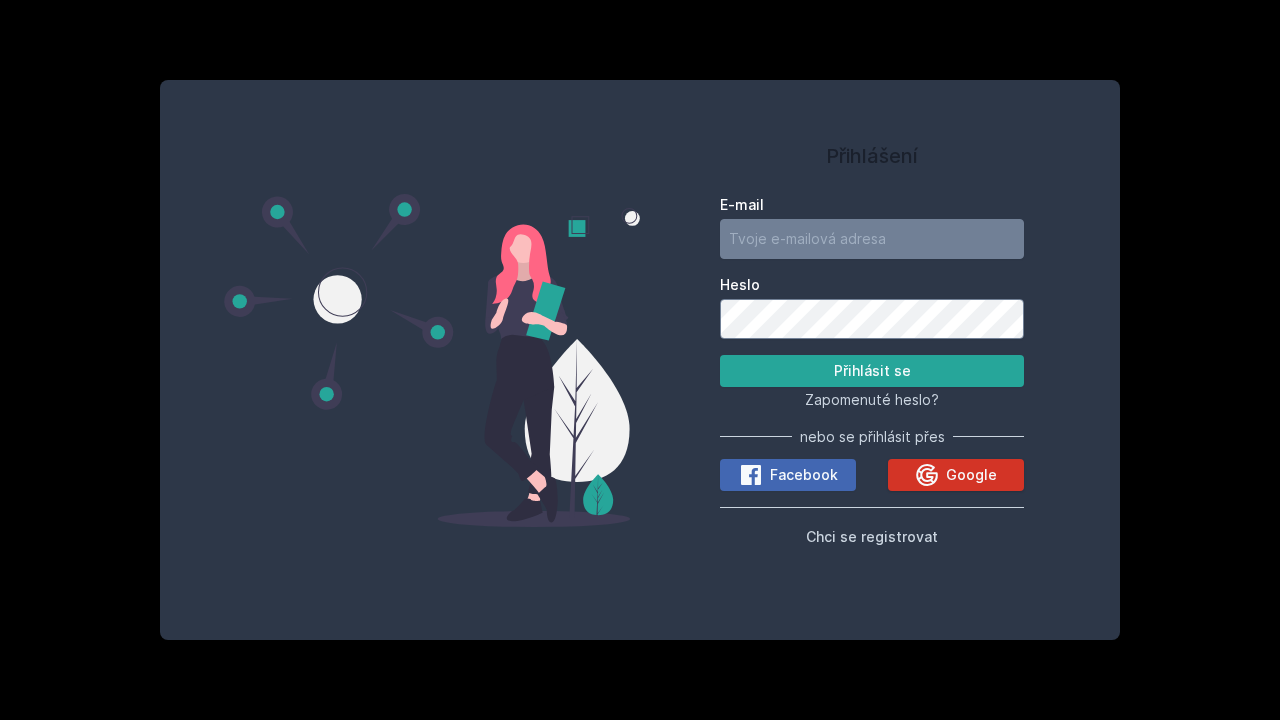 click on "Google" at bounding box center [971, 475] 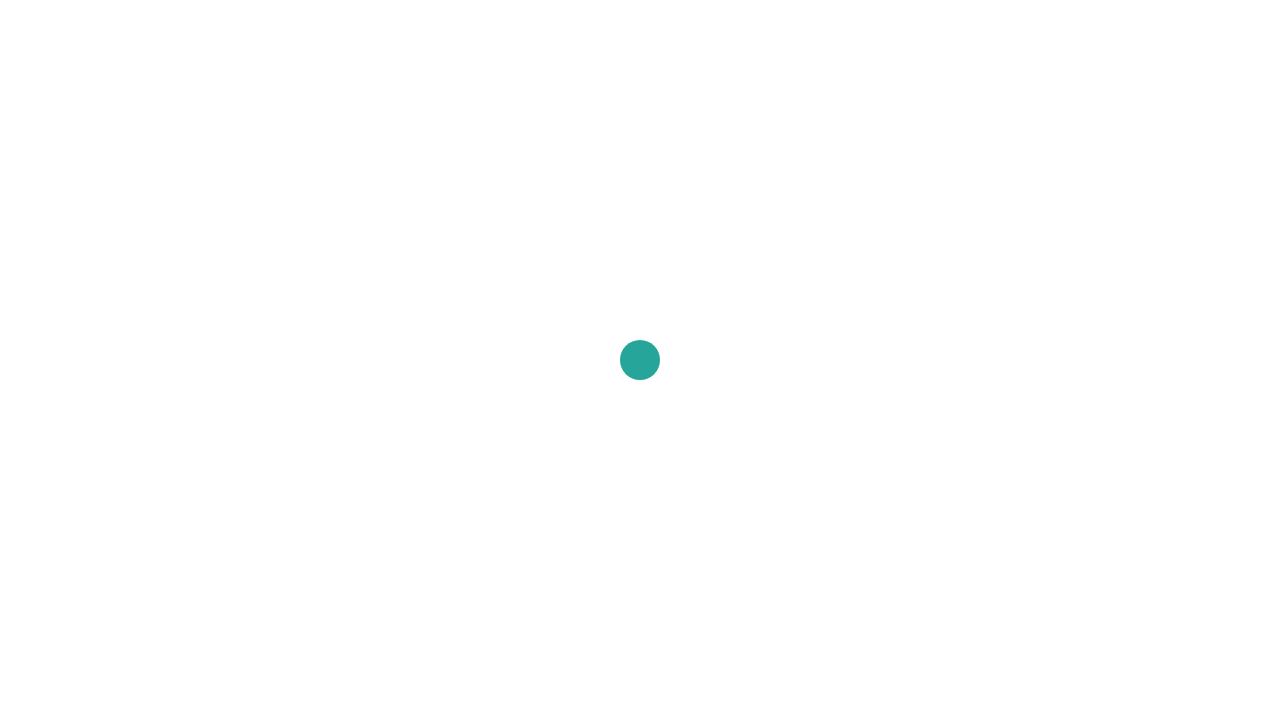scroll, scrollTop: 0, scrollLeft: 0, axis: both 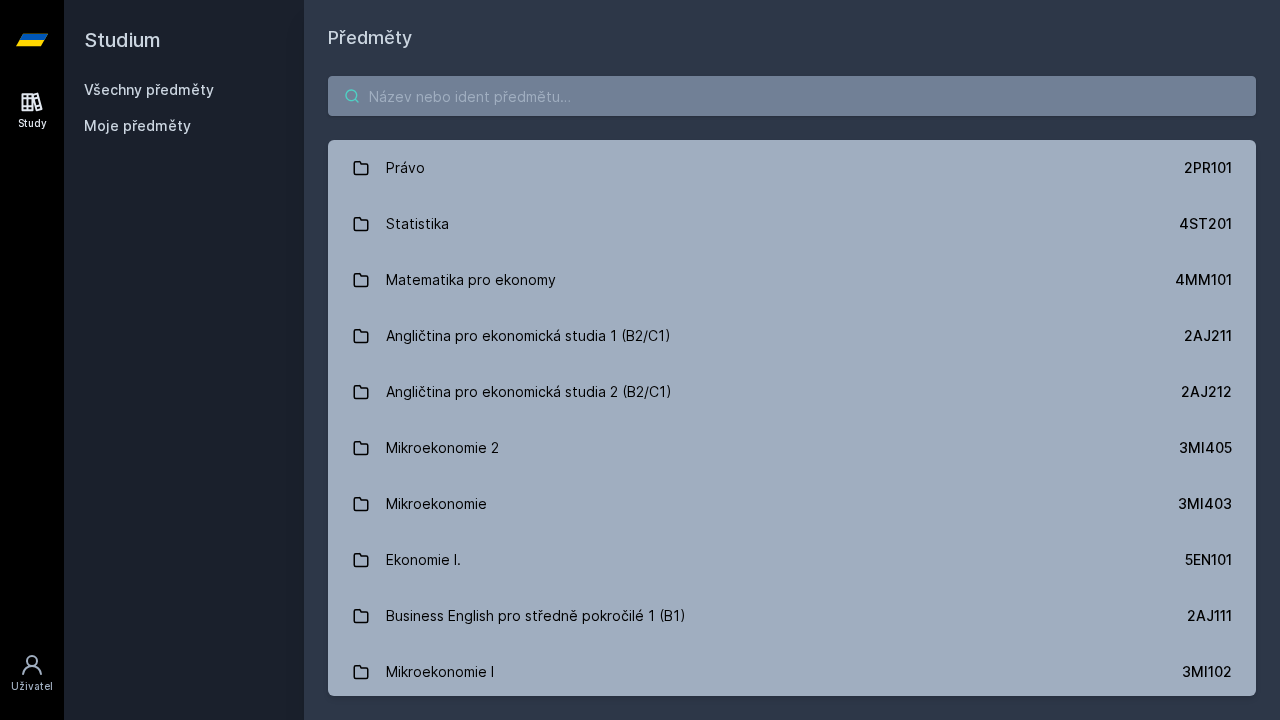 click at bounding box center [792, 96] 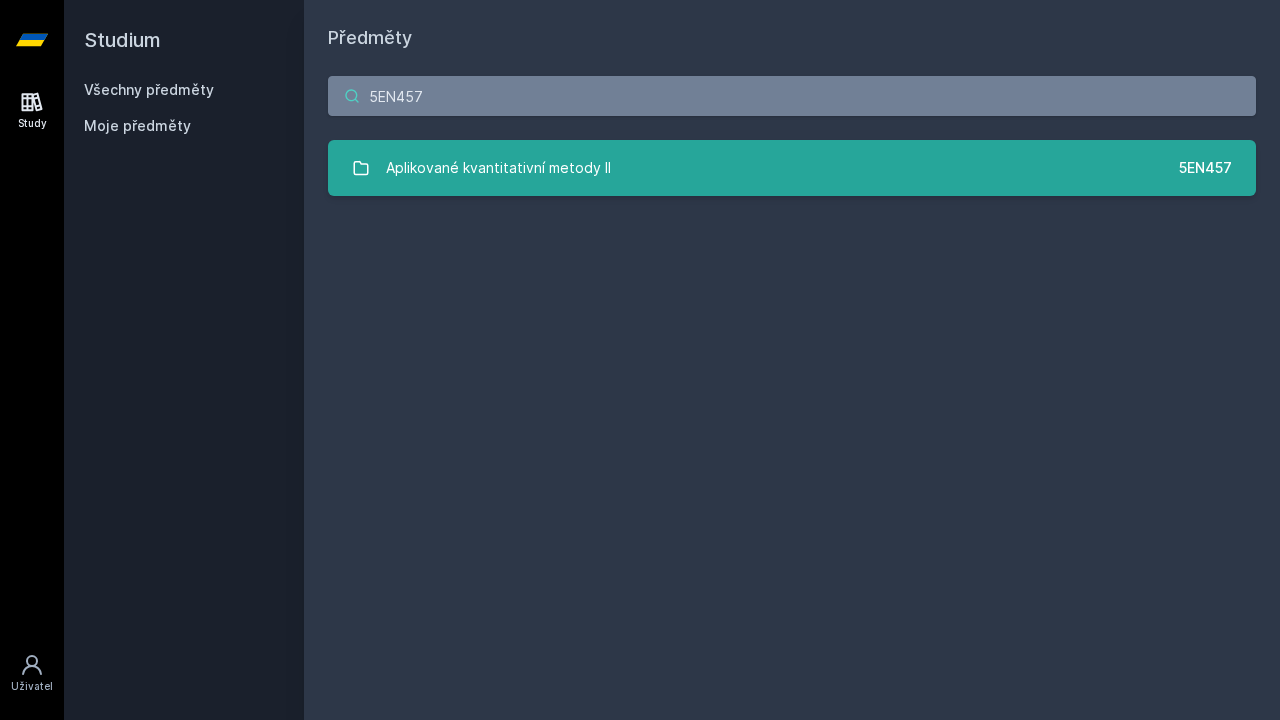 type on "5EN457" 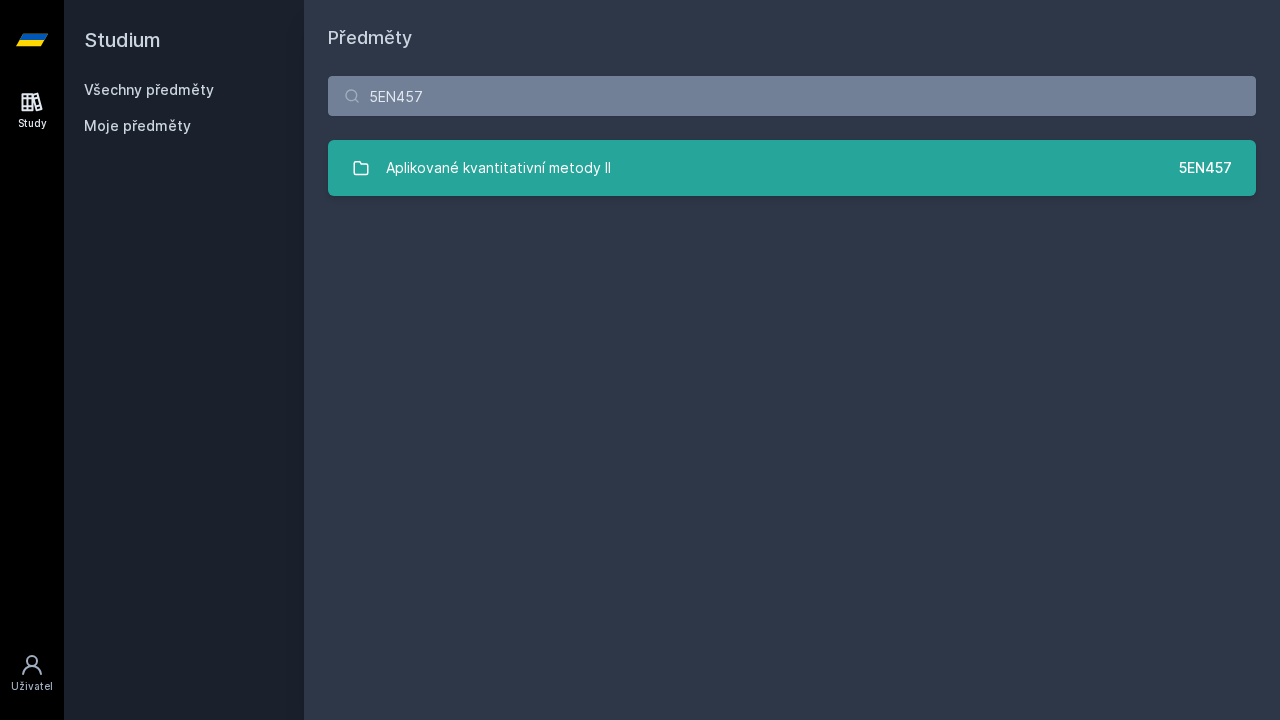 click on "Aplikované kvantitativní metody II   [COURSE_CODE]" at bounding box center [792, 168] 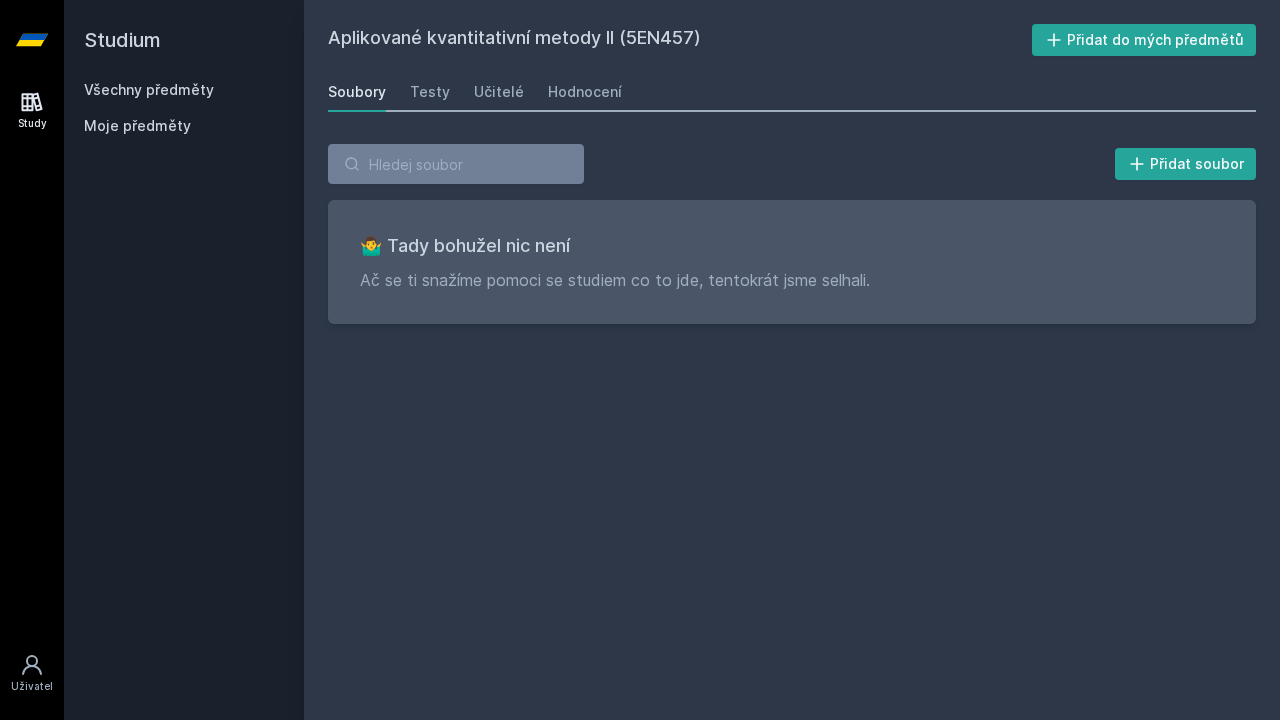 click on "Soubory
Testy
Učitelé
Hodnocení" at bounding box center (792, 92) 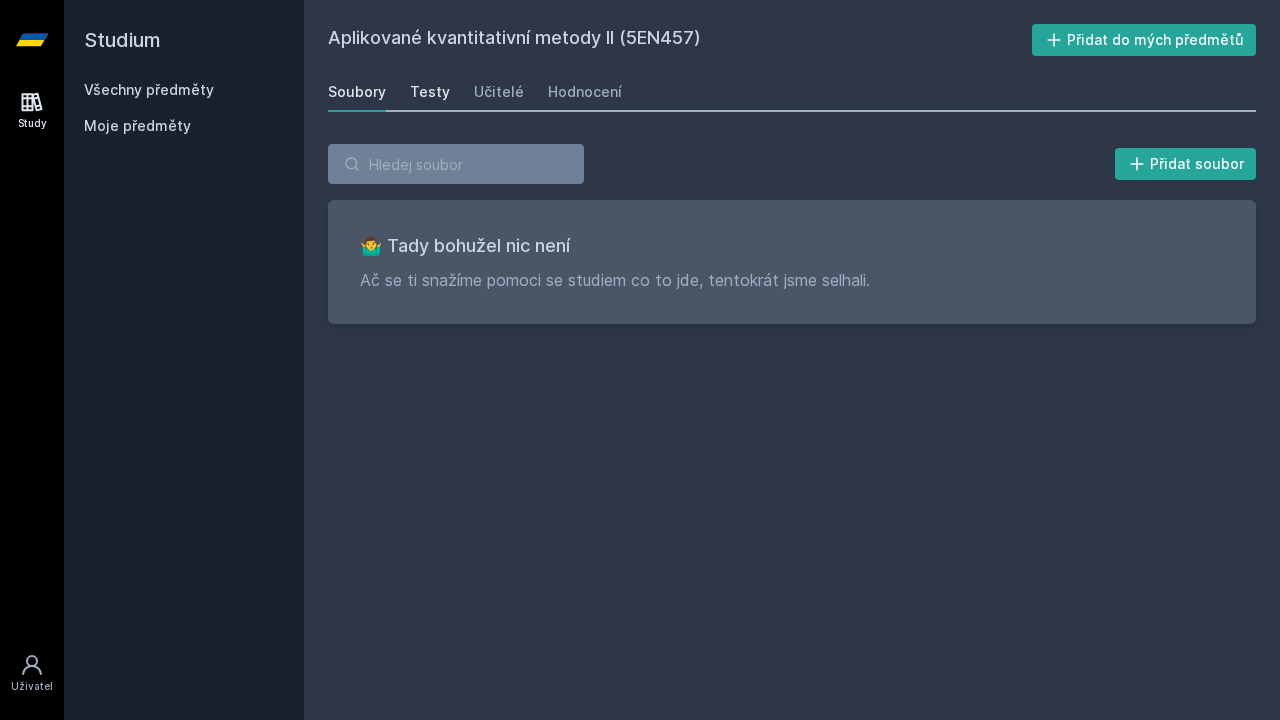 click on "Testy" at bounding box center [430, 92] 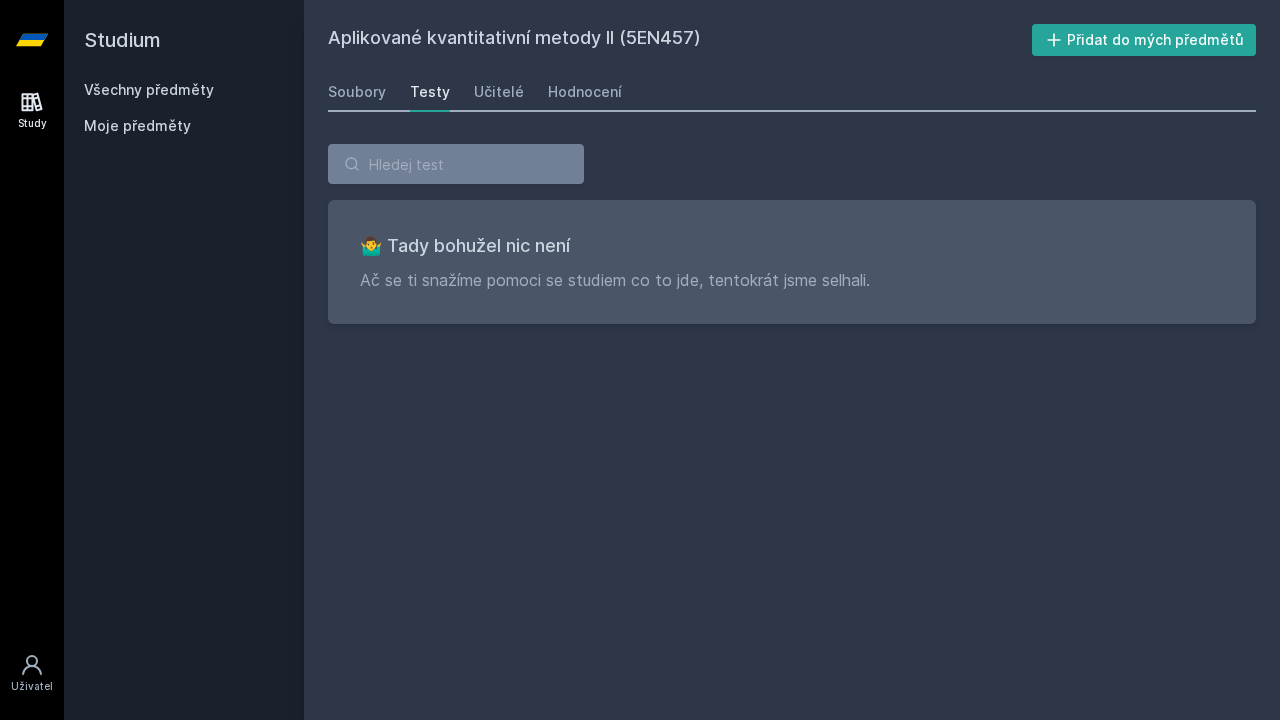 click on "Soubory
Testy
Učitelé
Hodnocení" at bounding box center [792, 92] 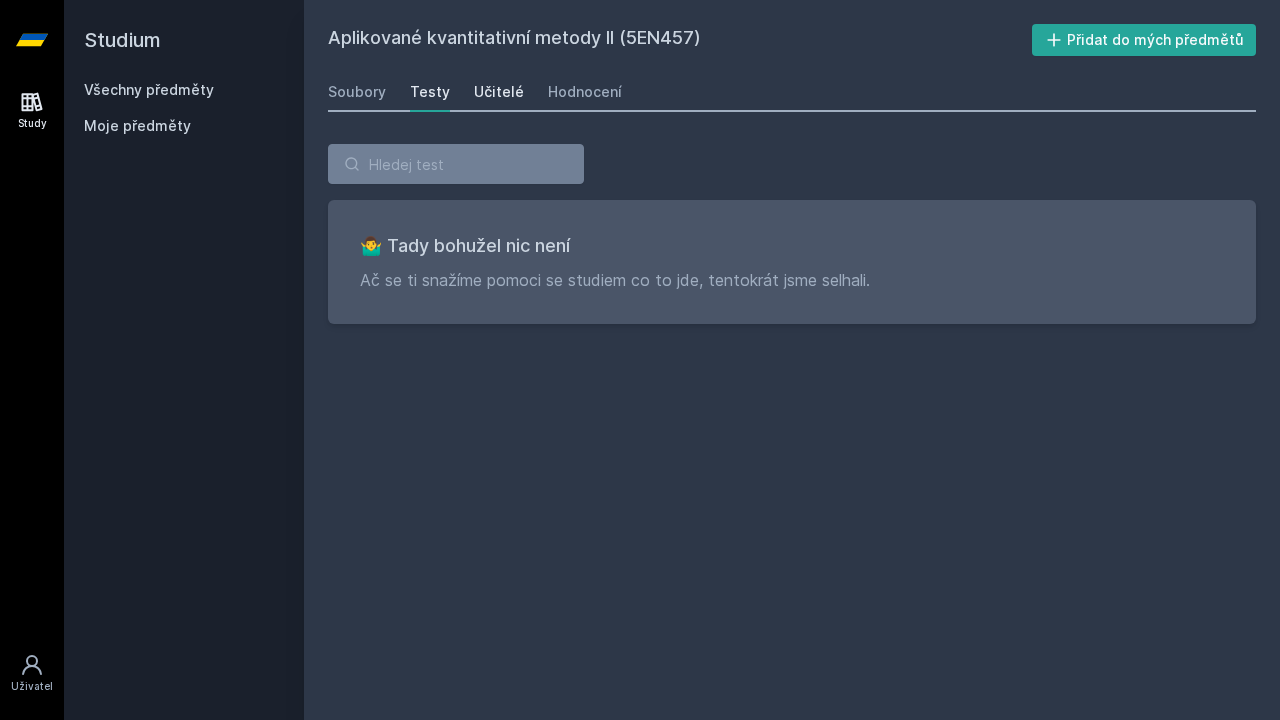click on "Učitelé" at bounding box center (499, 92) 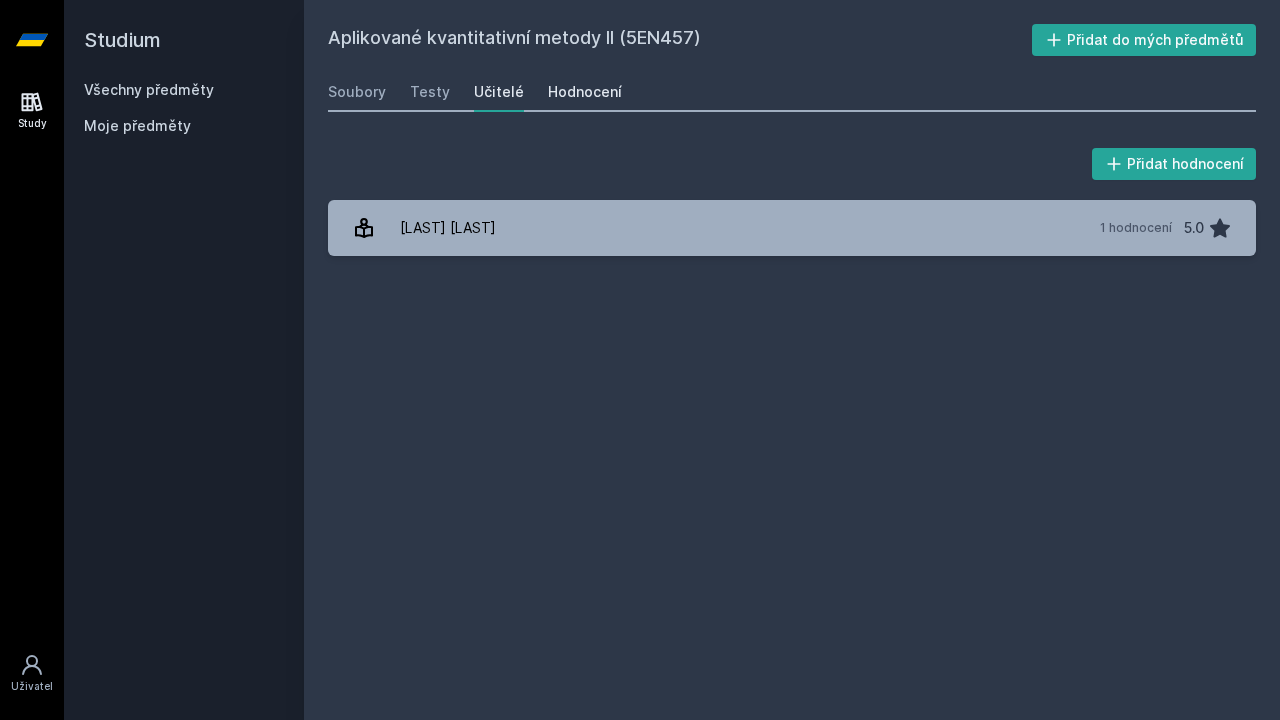 click on "Hodnocení" at bounding box center (585, 92) 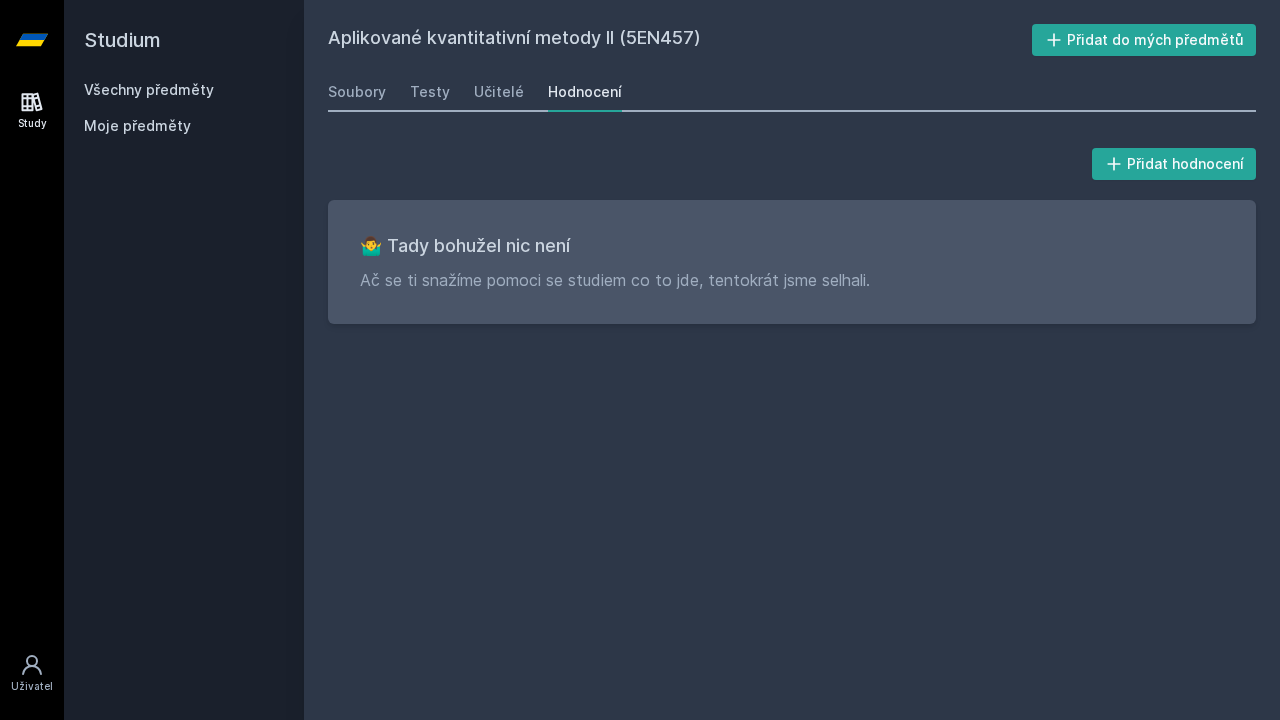 scroll, scrollTop: 0, scrollLeft: 0, axis: both 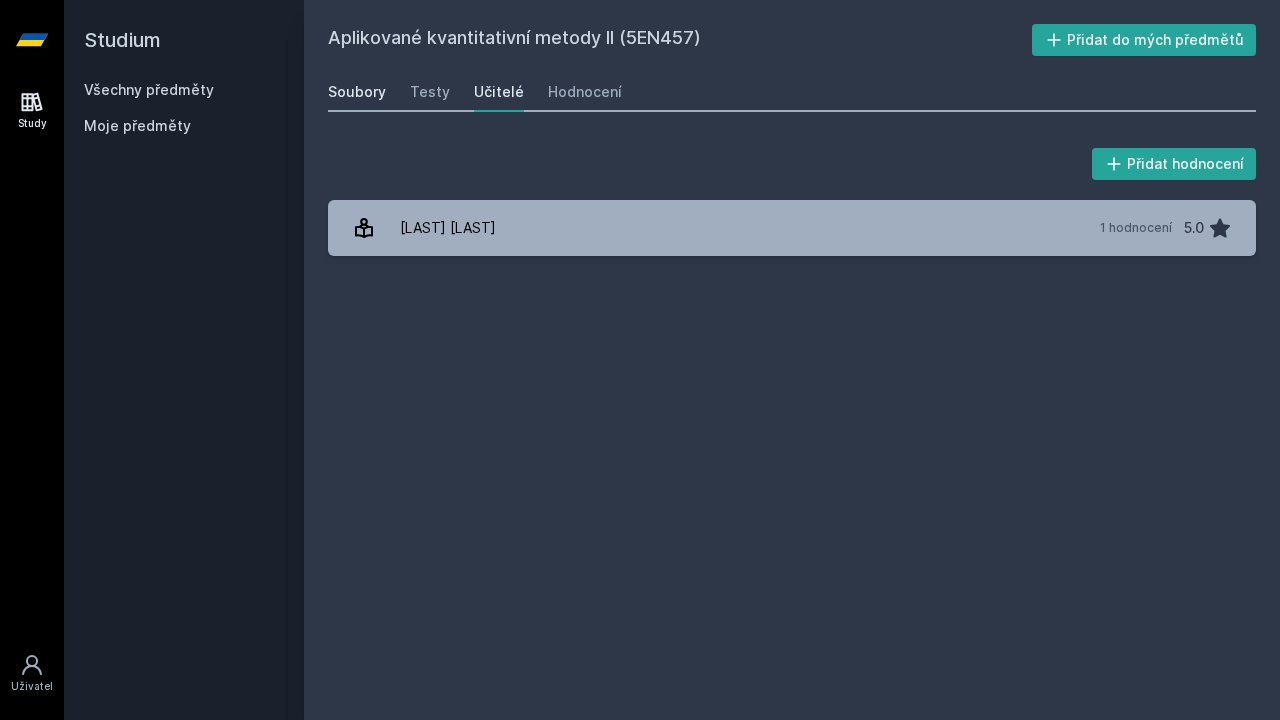 click on "Soubory" at bounding box center (357, 92) 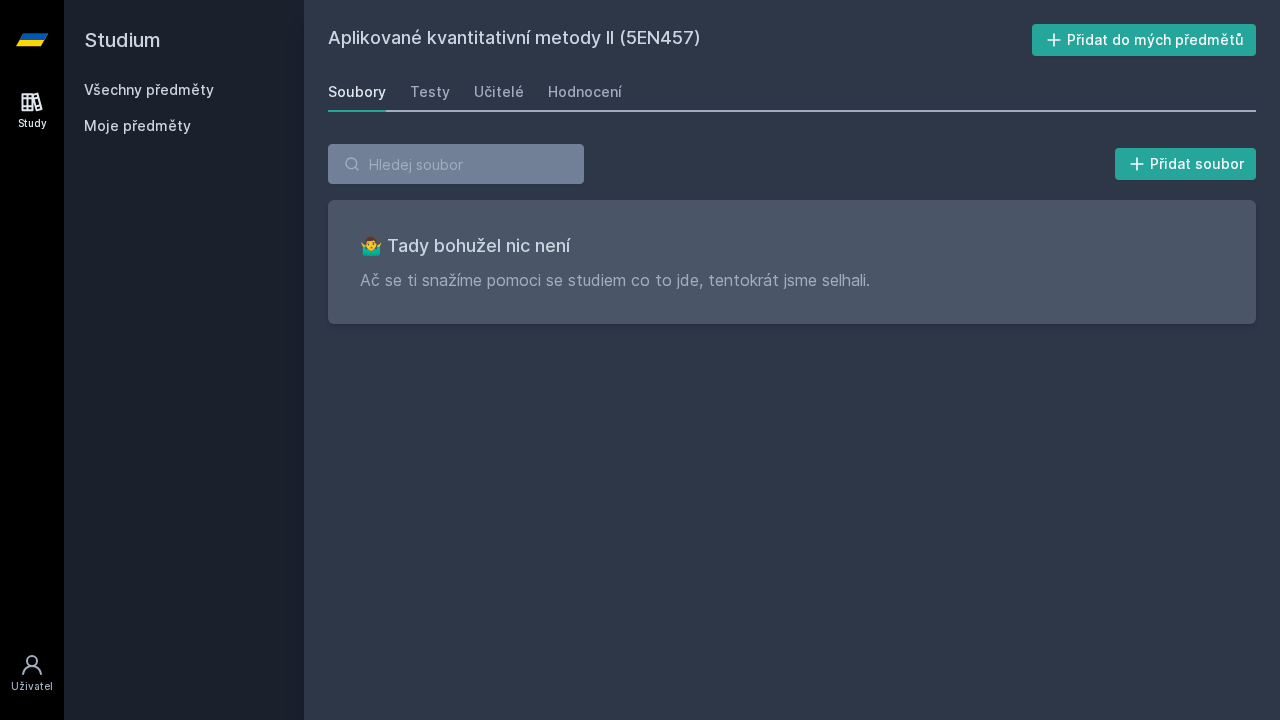 click at bounding box center (32, 40) 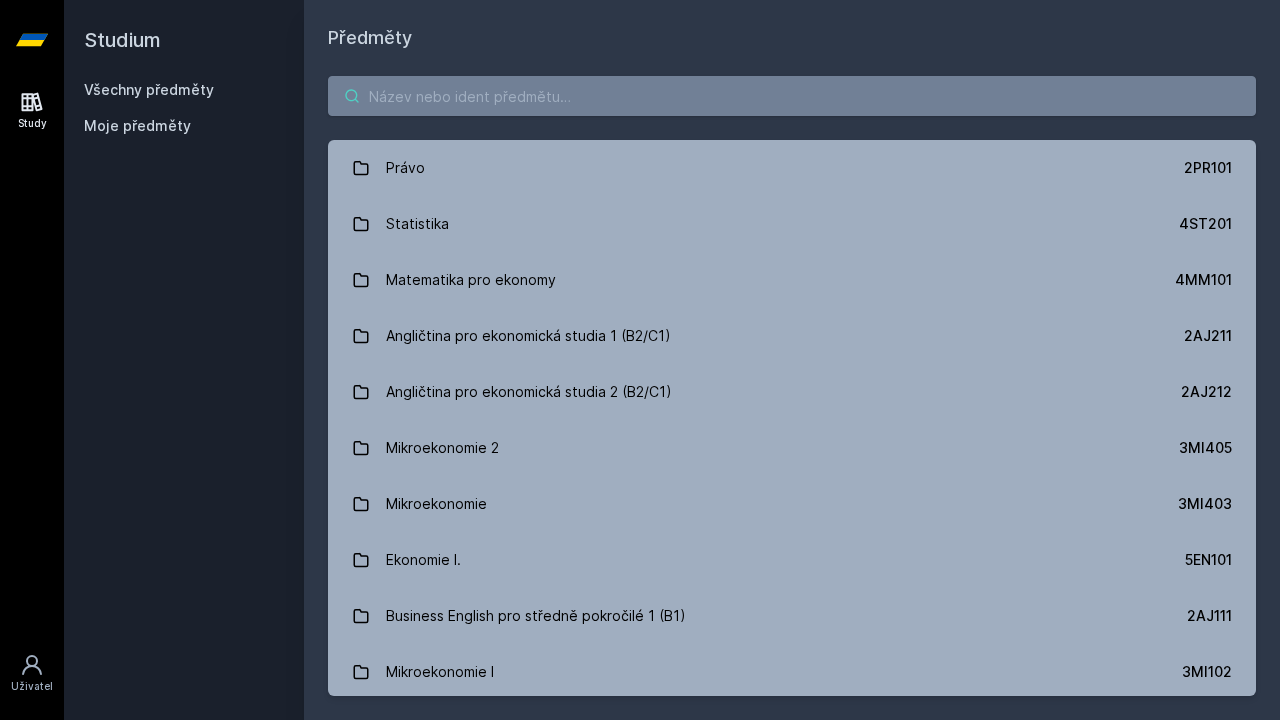 click at bounding box center (792, 96) 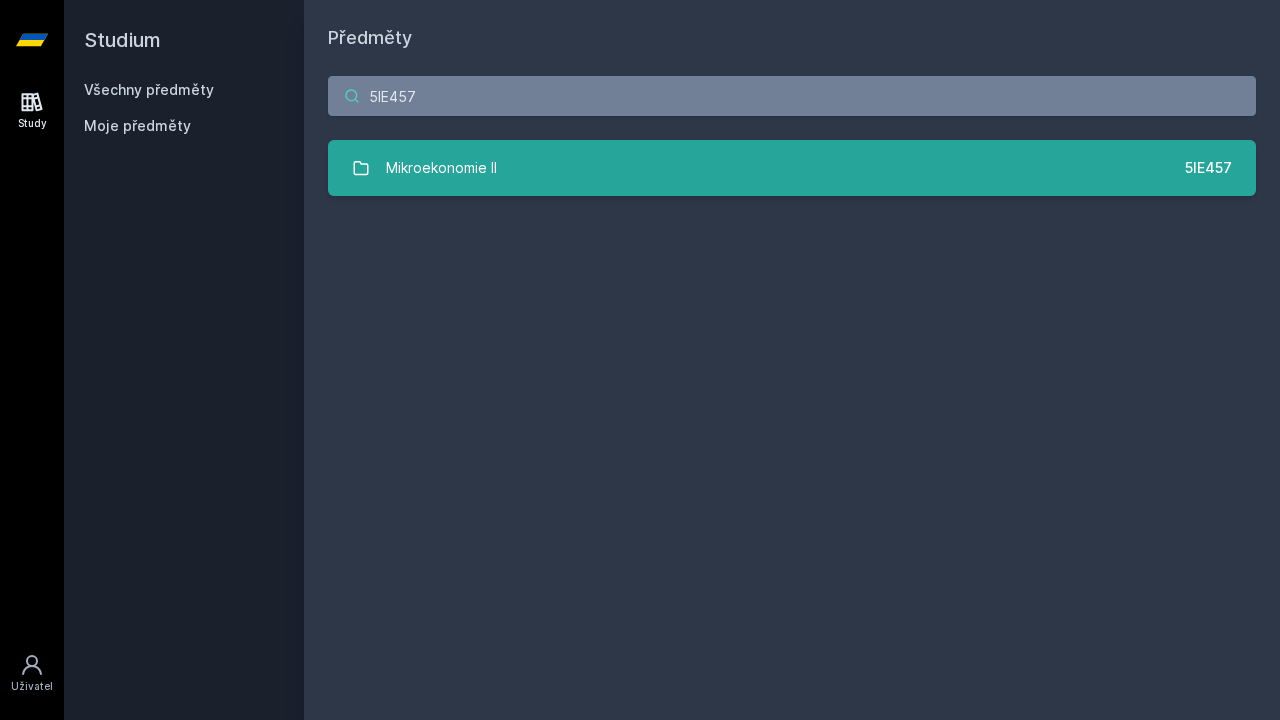 type on "5IE457" 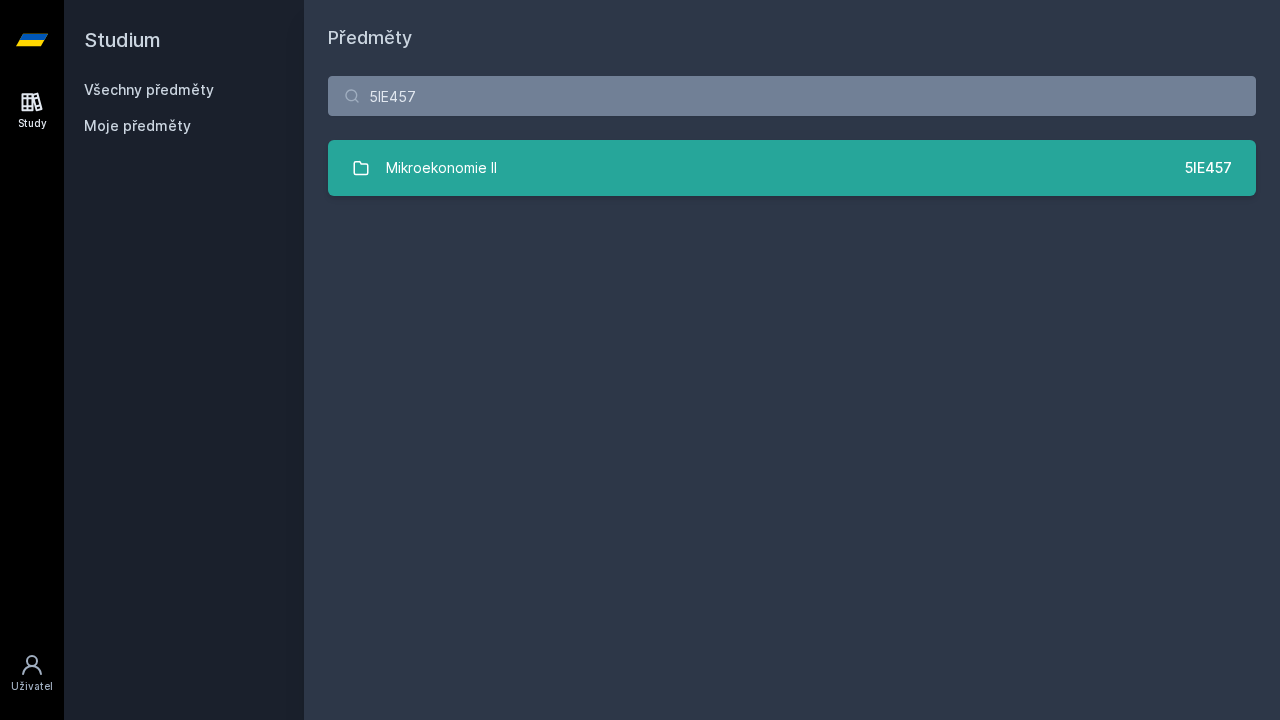 click on "Mikroekonomie II   5IE457" at bounding box center [792, 168] 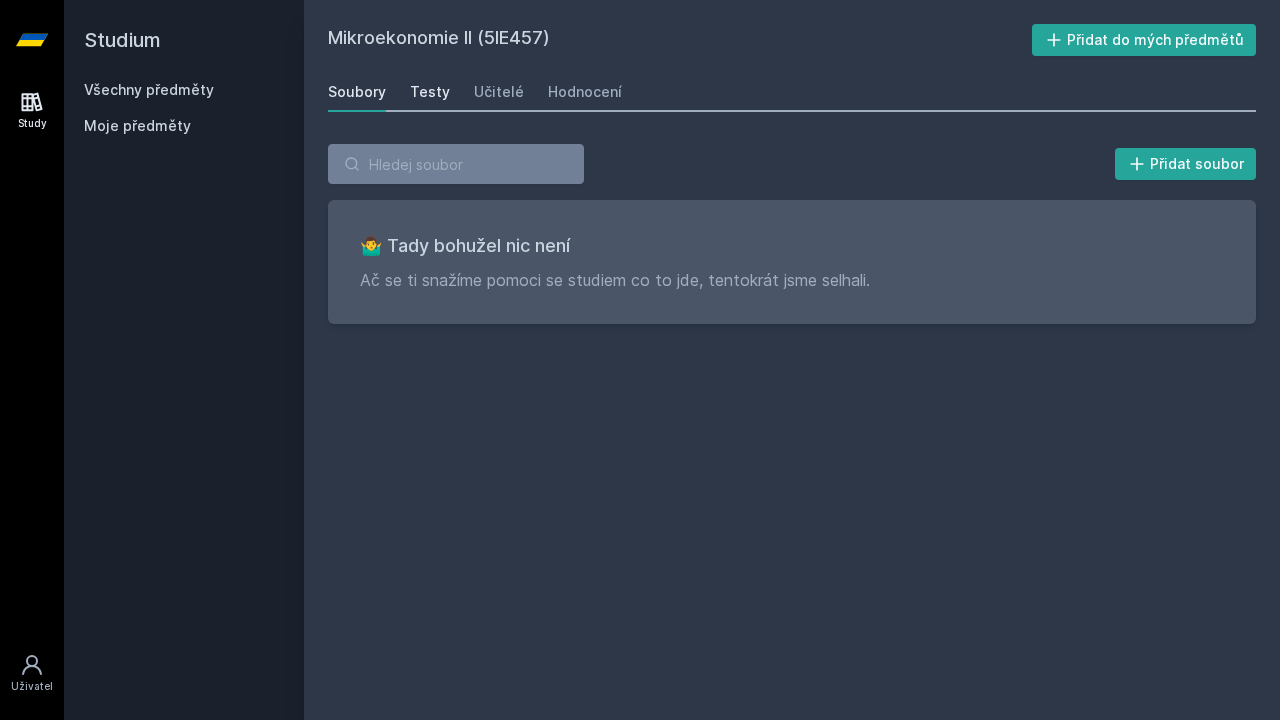 click on "Testy" at bounding box center [430, 92] 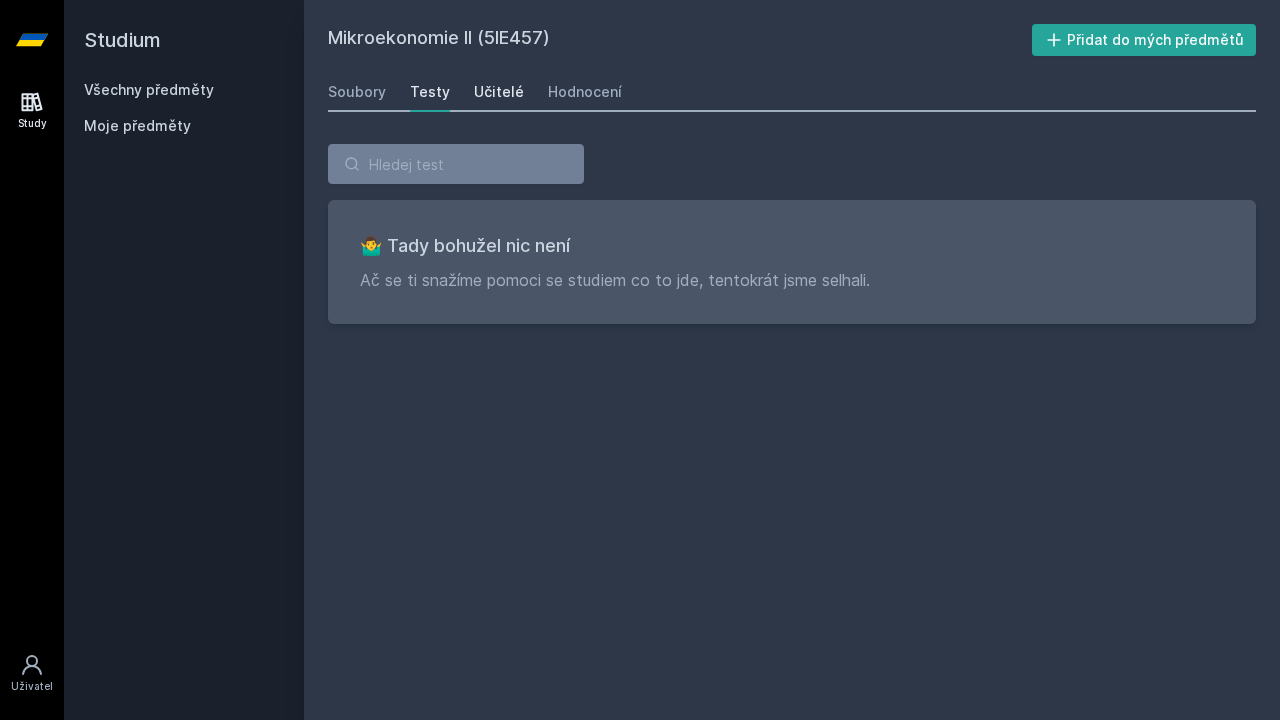 click on "Učitelé" at bounding box center (499, 92) 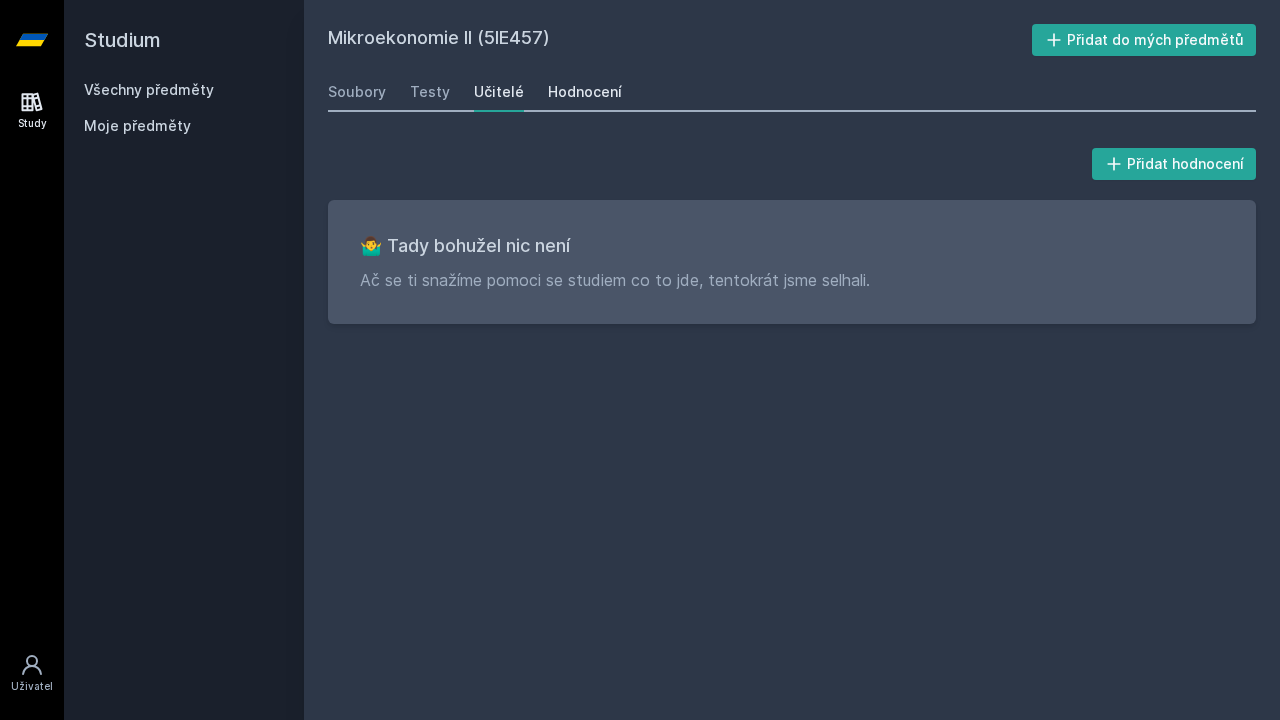 click on "Hodnocení" at bounding box center (585, 92) 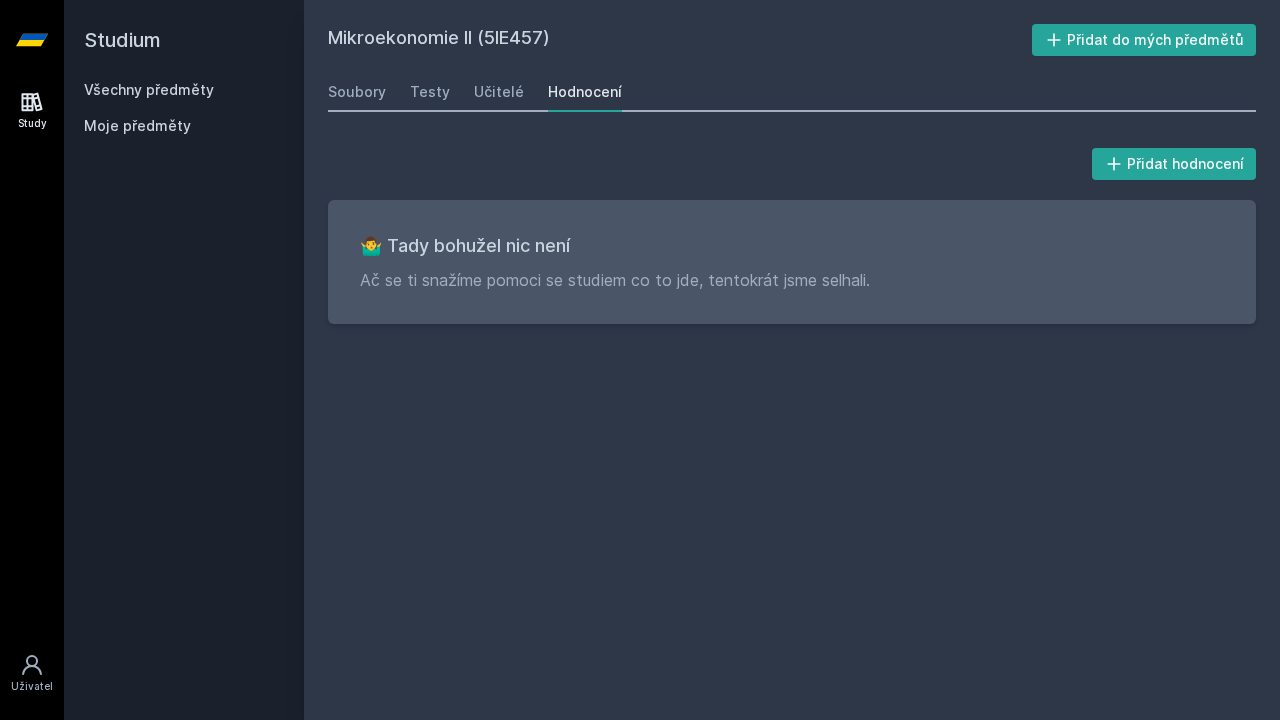 click 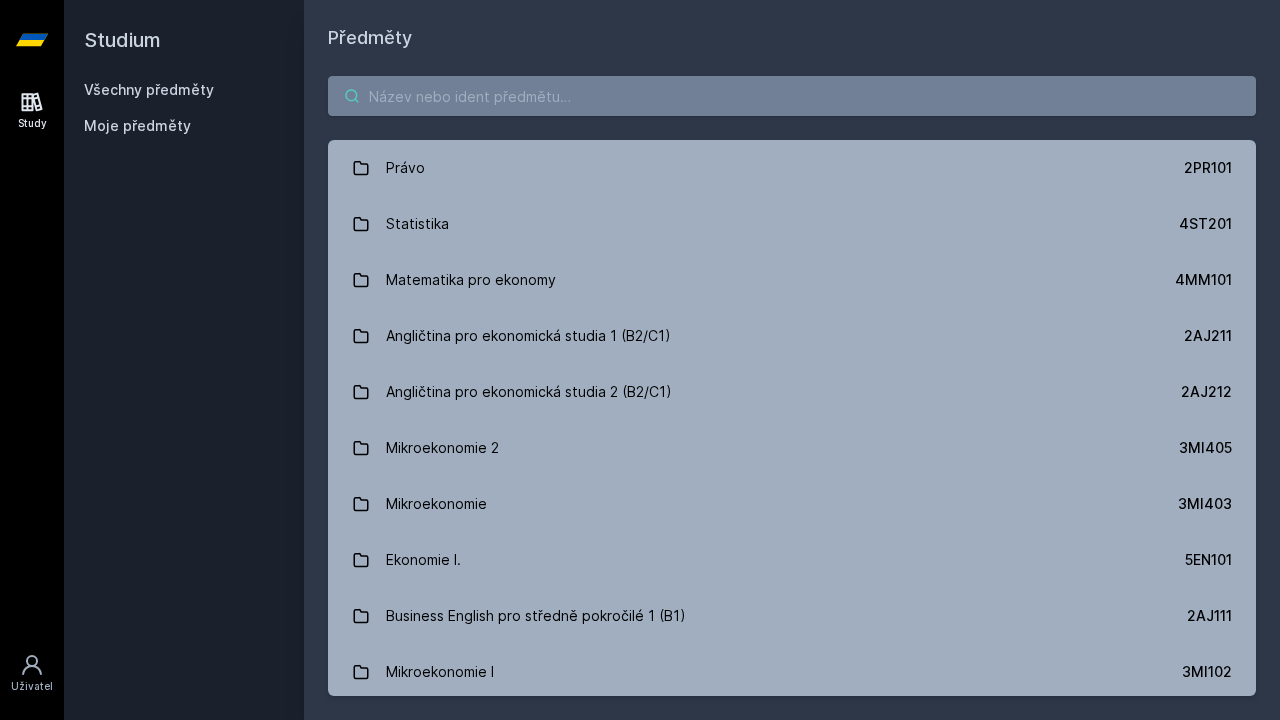 click at bounding box center (792, 96) 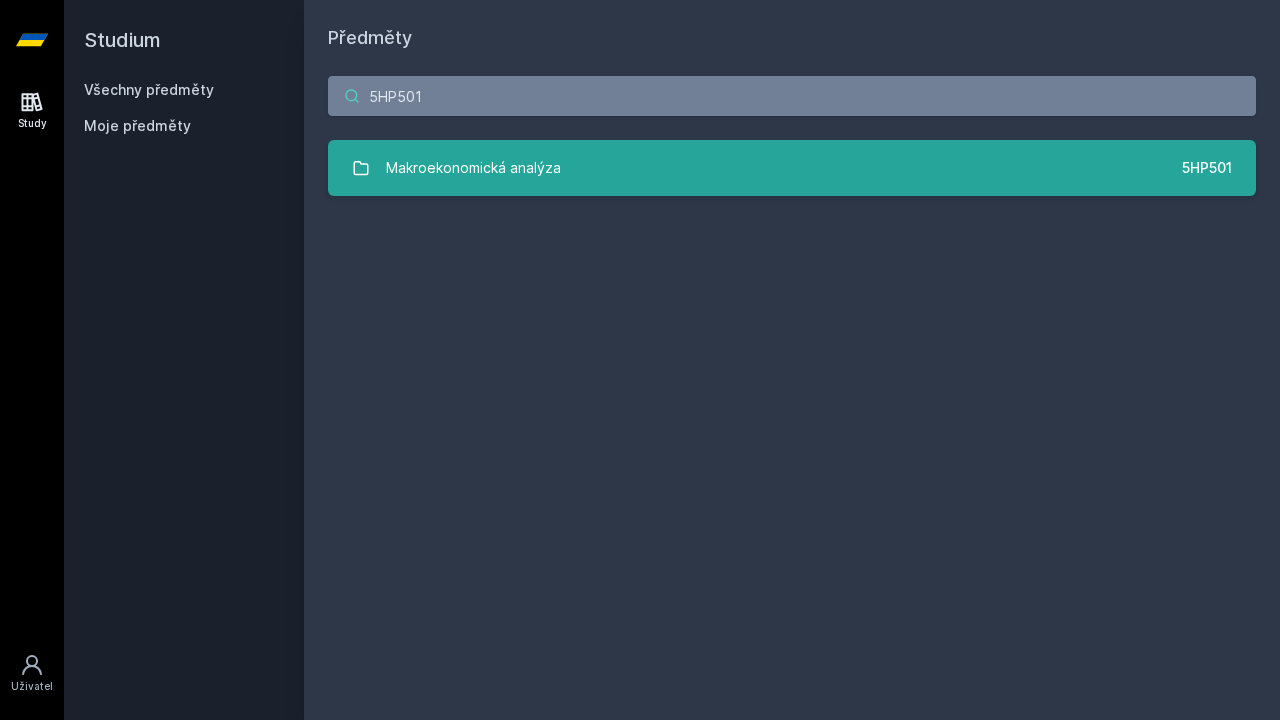 type on "5HP501" 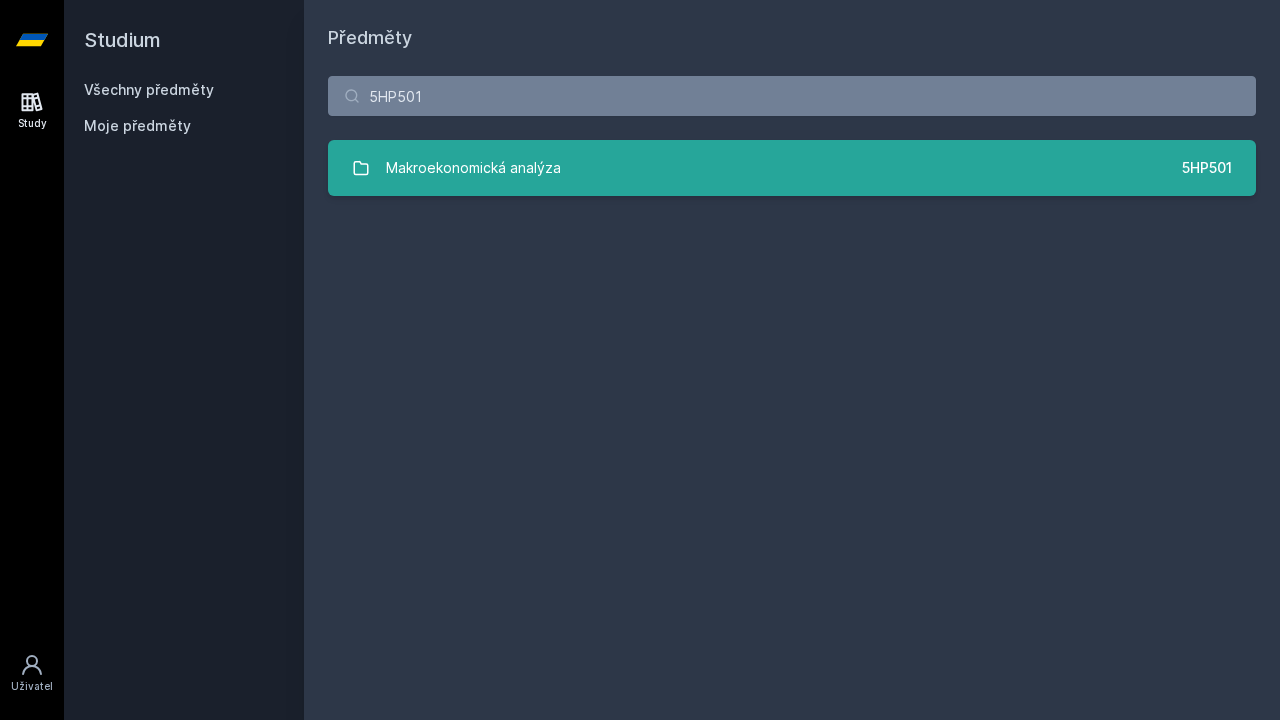 click on "Makroekonomická analýza   5HP501" at bounding box center (792, 168) 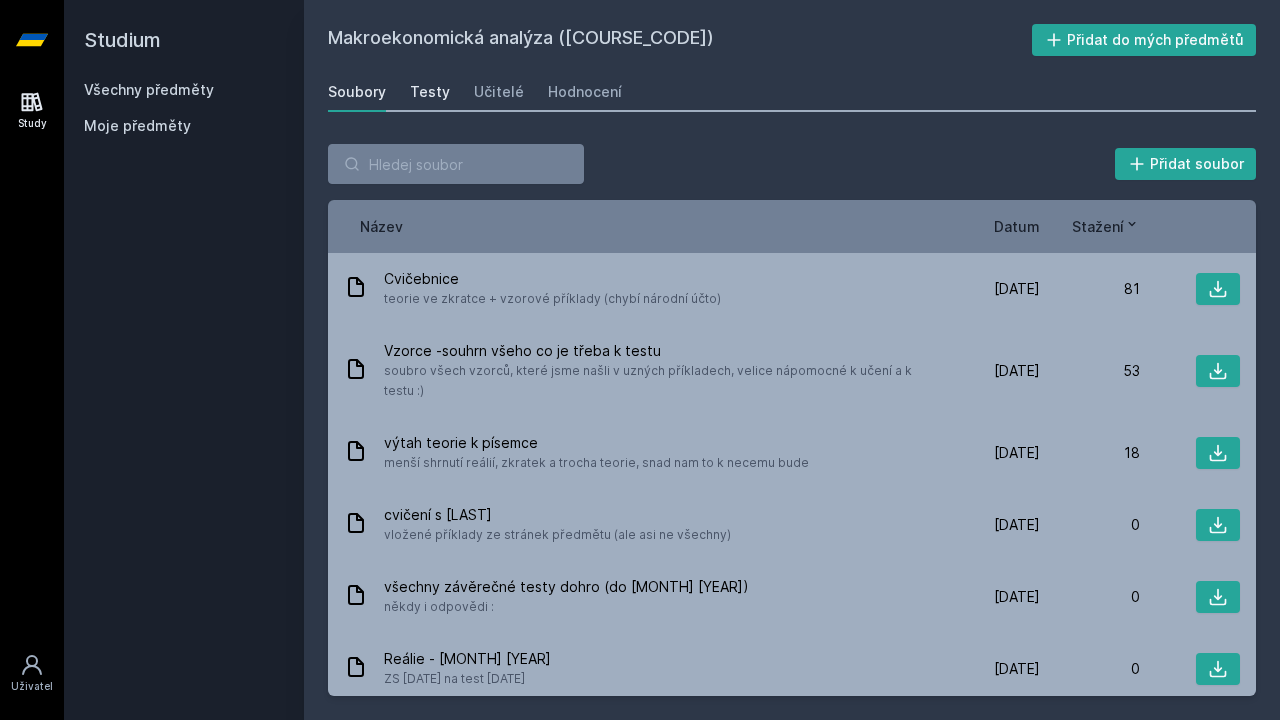 click on "Testy" at bounding box center (430, 92) 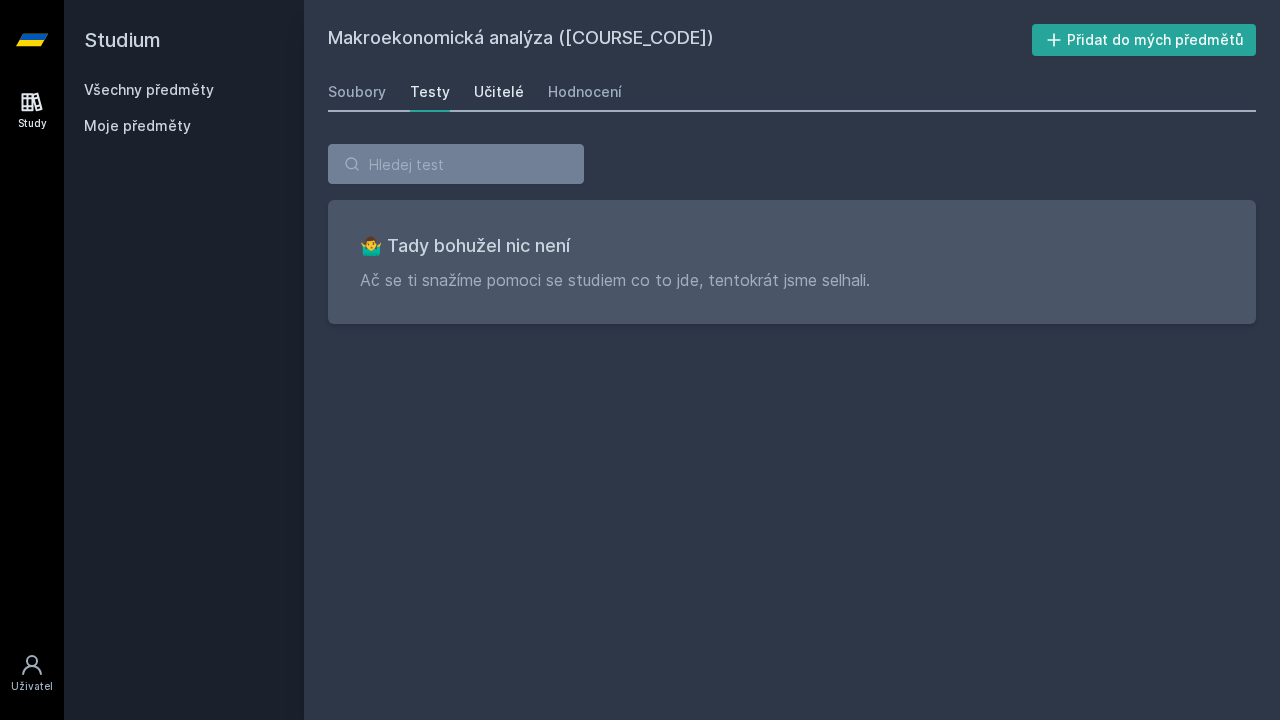 click on "Učitelé" at bounding box center (499, 92) 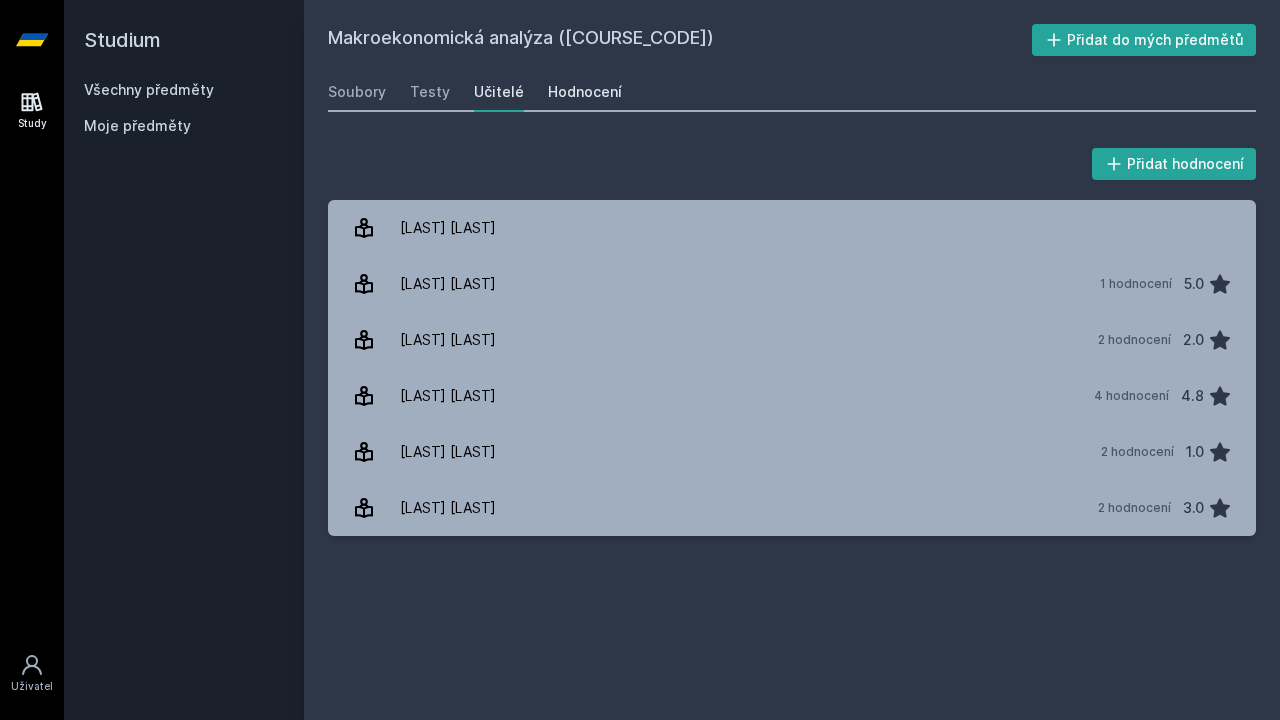 click on "Hodnocení" at bounding box center [585, 92] 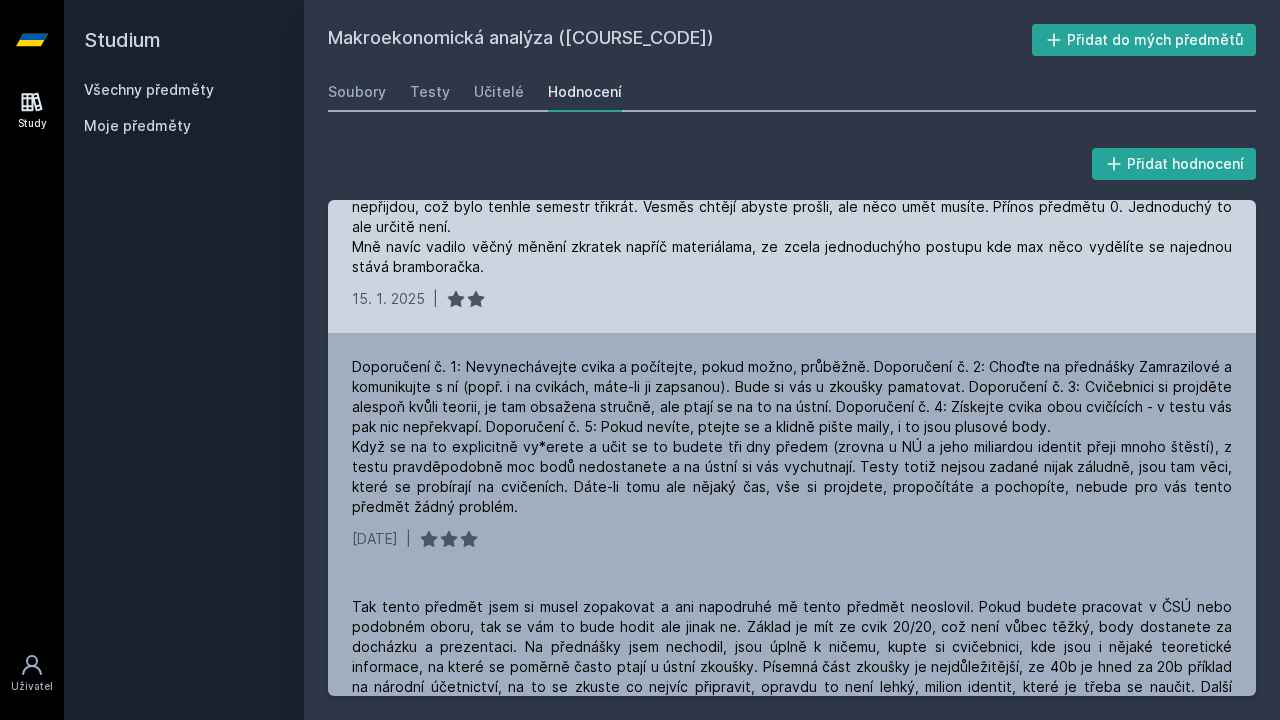 scroll, scrollTop: 49, scrollLeft: 0, axis: vertical 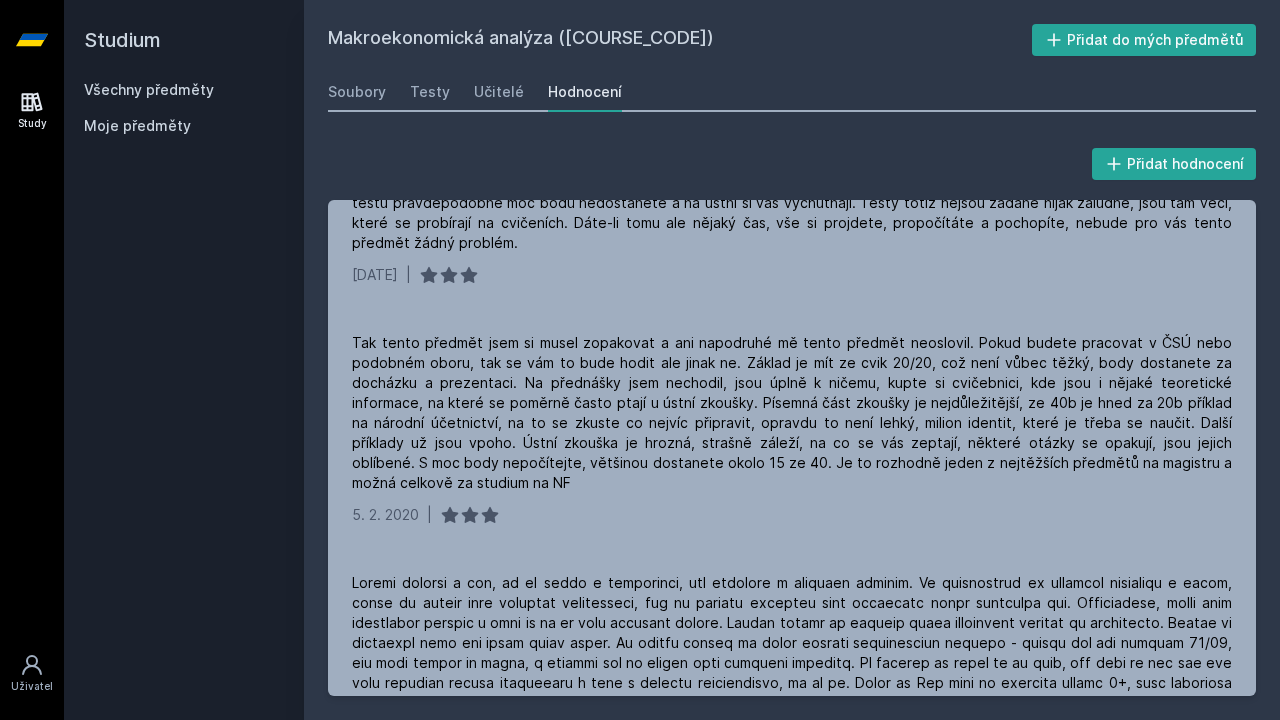 click 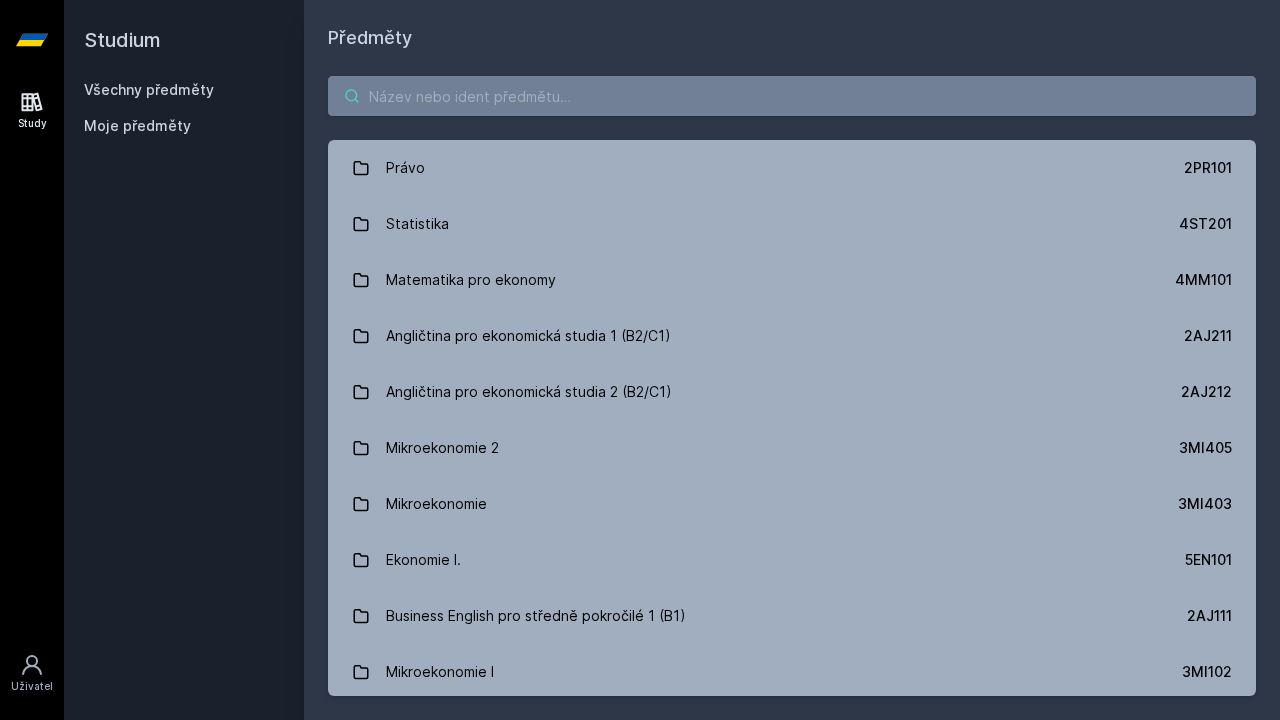click at bounding box center [792, 96] 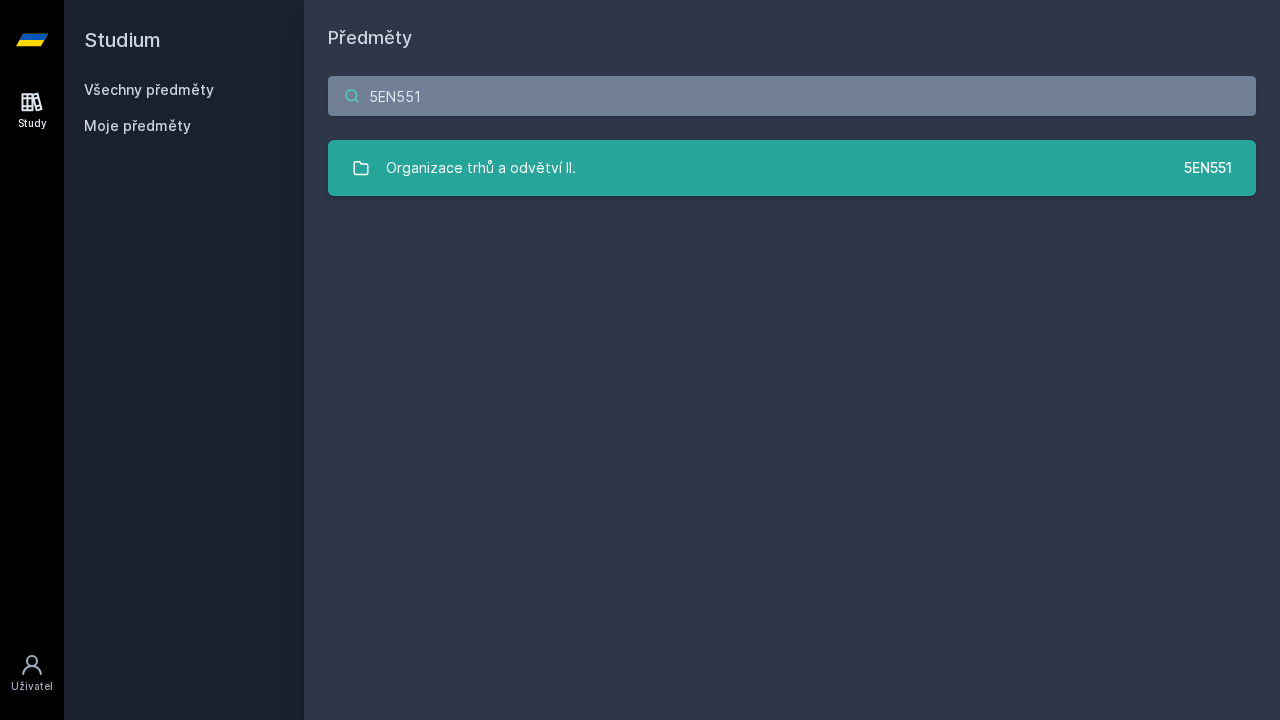 type on "5EN551" 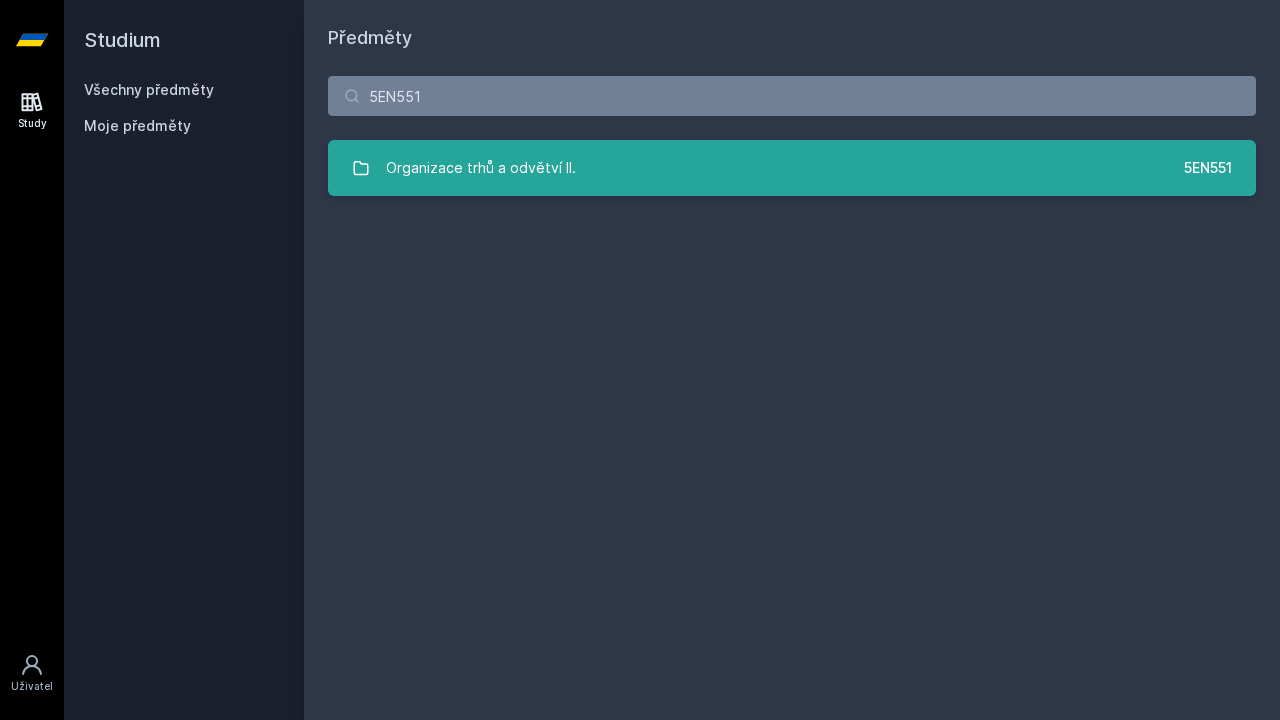 click on "Organizace trhů a odvětví II.   5EN551" at bounding box center (792, 168) 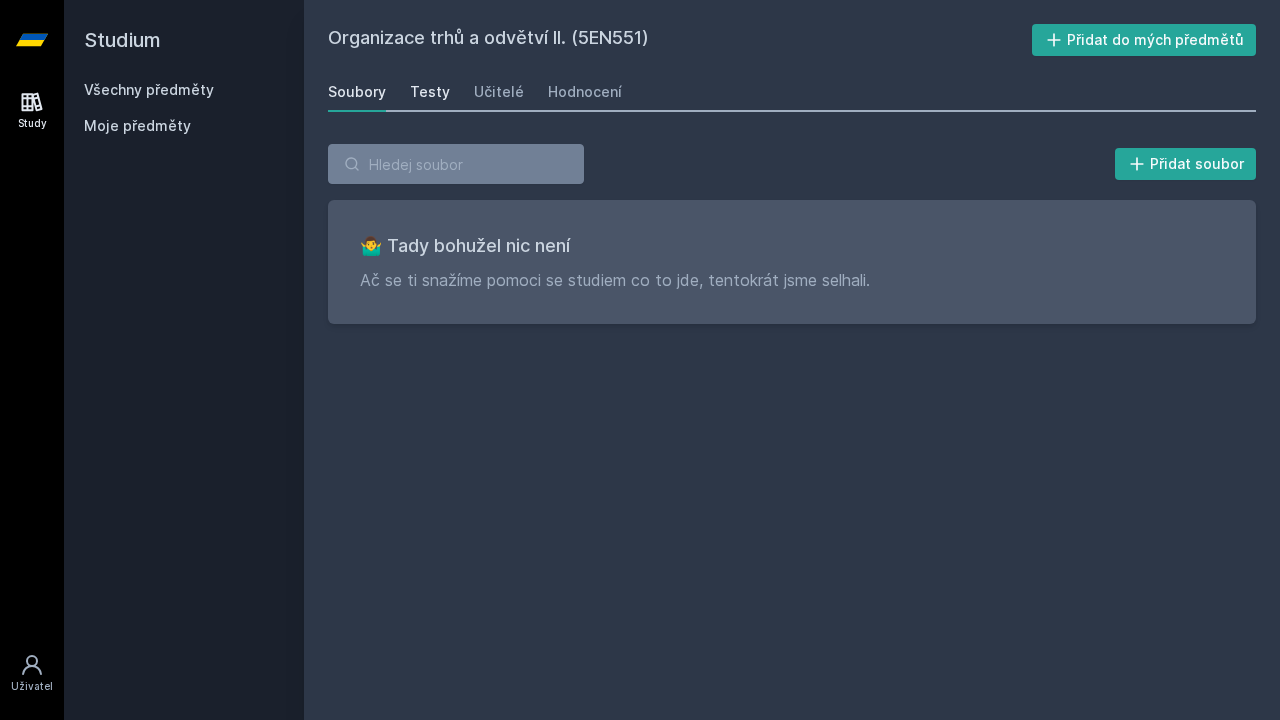 click on "Testy" at bounding box center (430, 92) 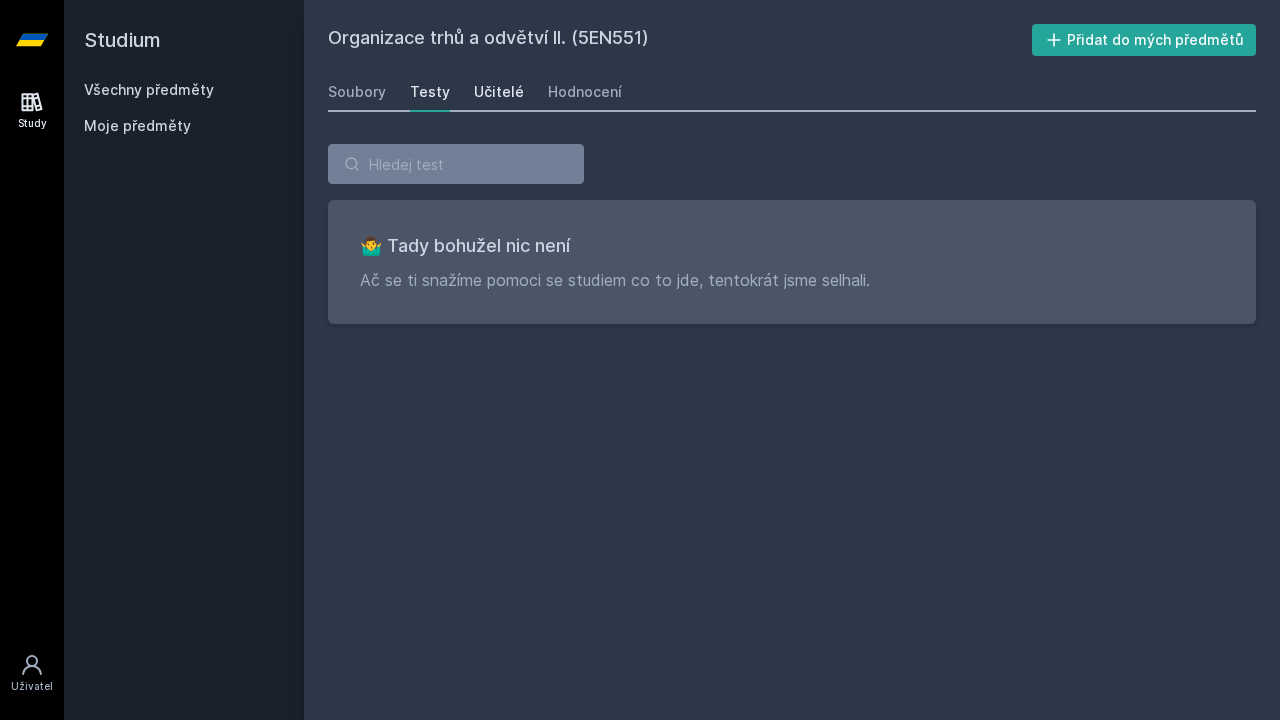 click on "Učitelé" at bounding box center [499, 92] 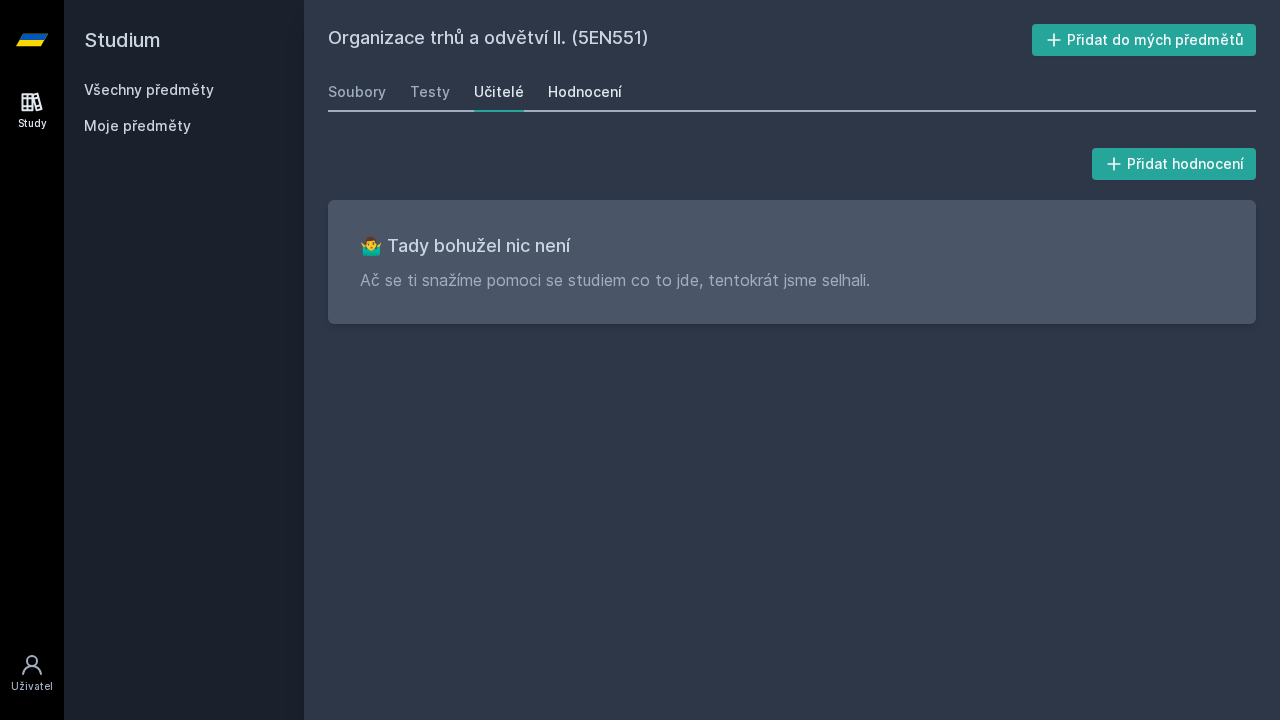 click on "Hodnocení" at bounding box center [585, 92] 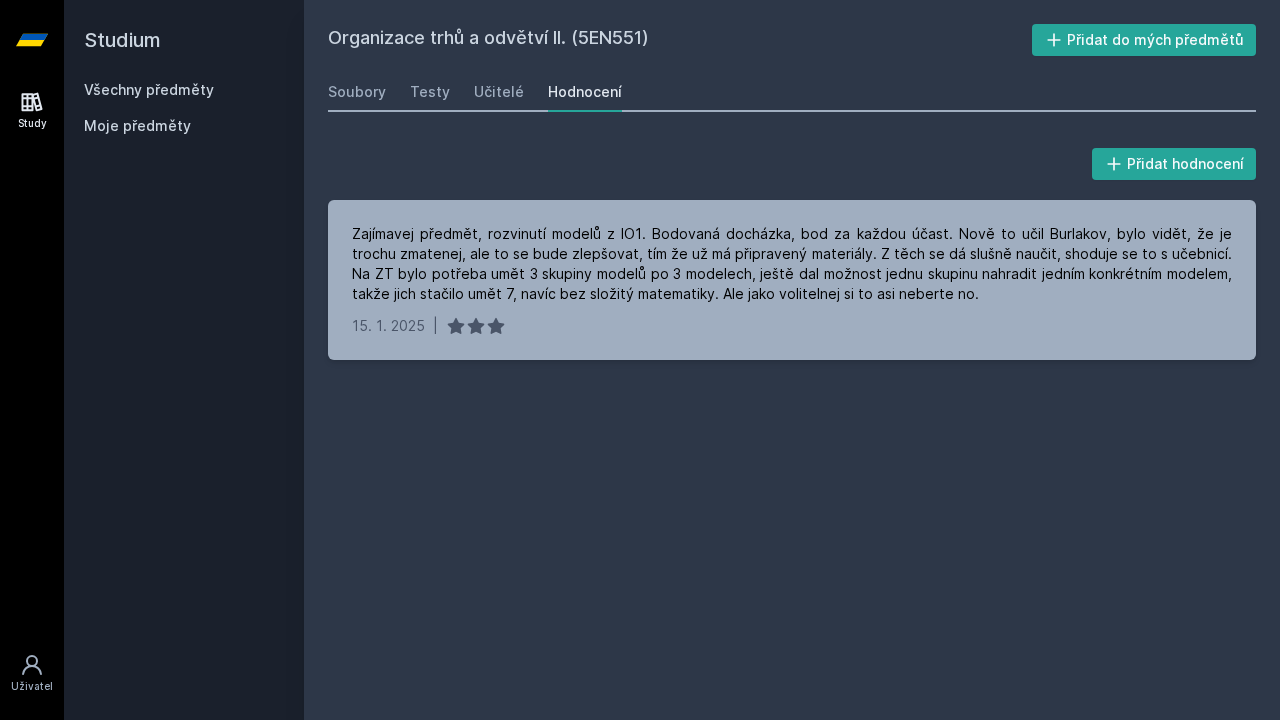 scroll, scrollTop: 0, scrollLeft: 0, axis: both 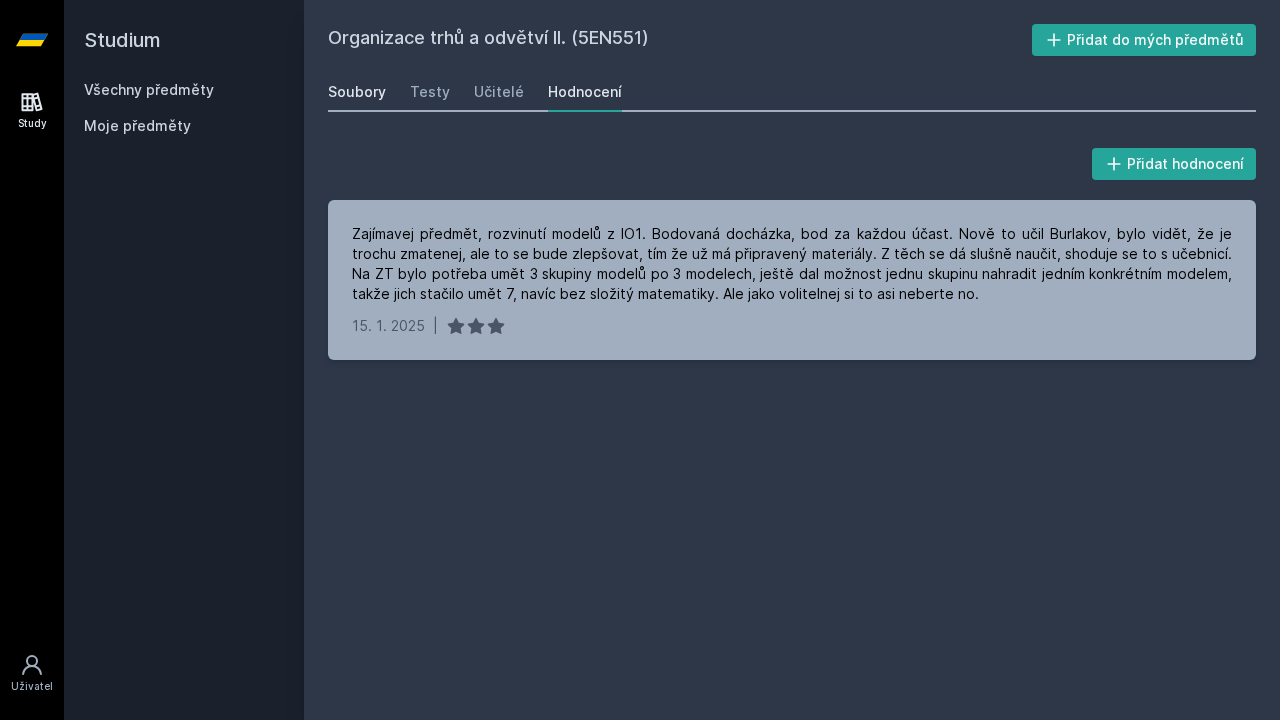 click on "Soubory" at bounding box center [357, 92] 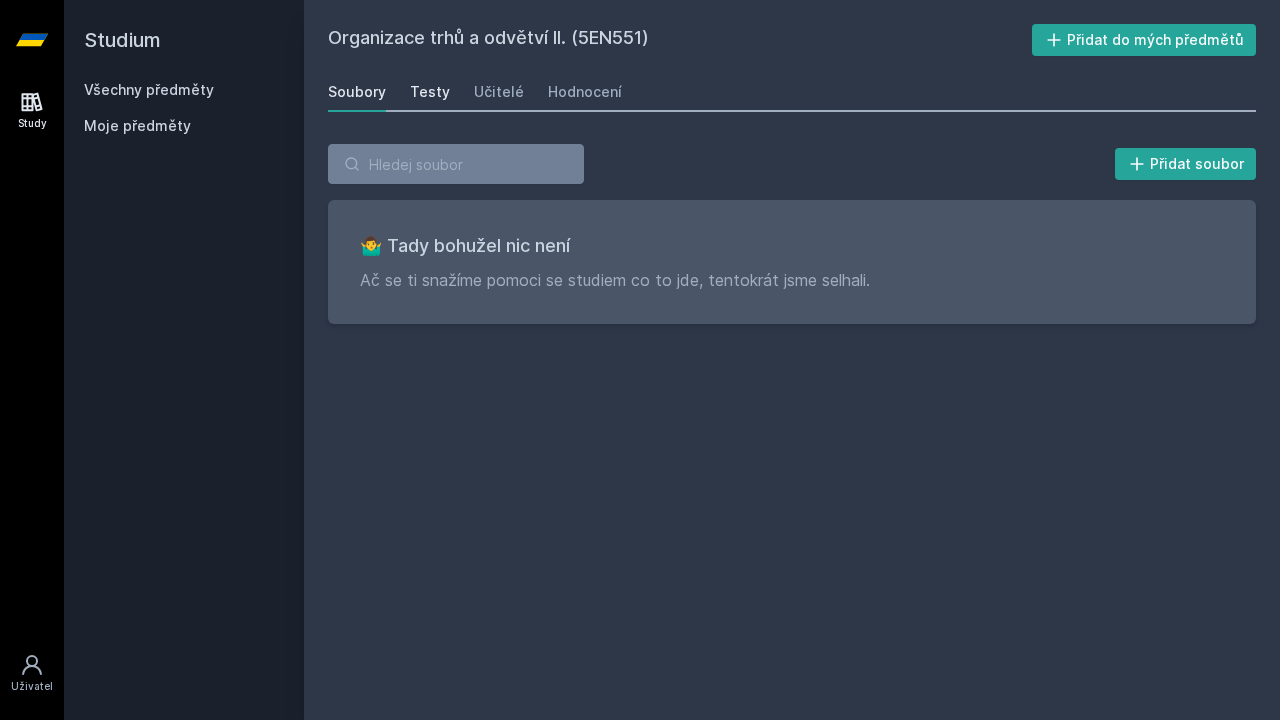 click on "Testy" at bounding box center (430, 92) 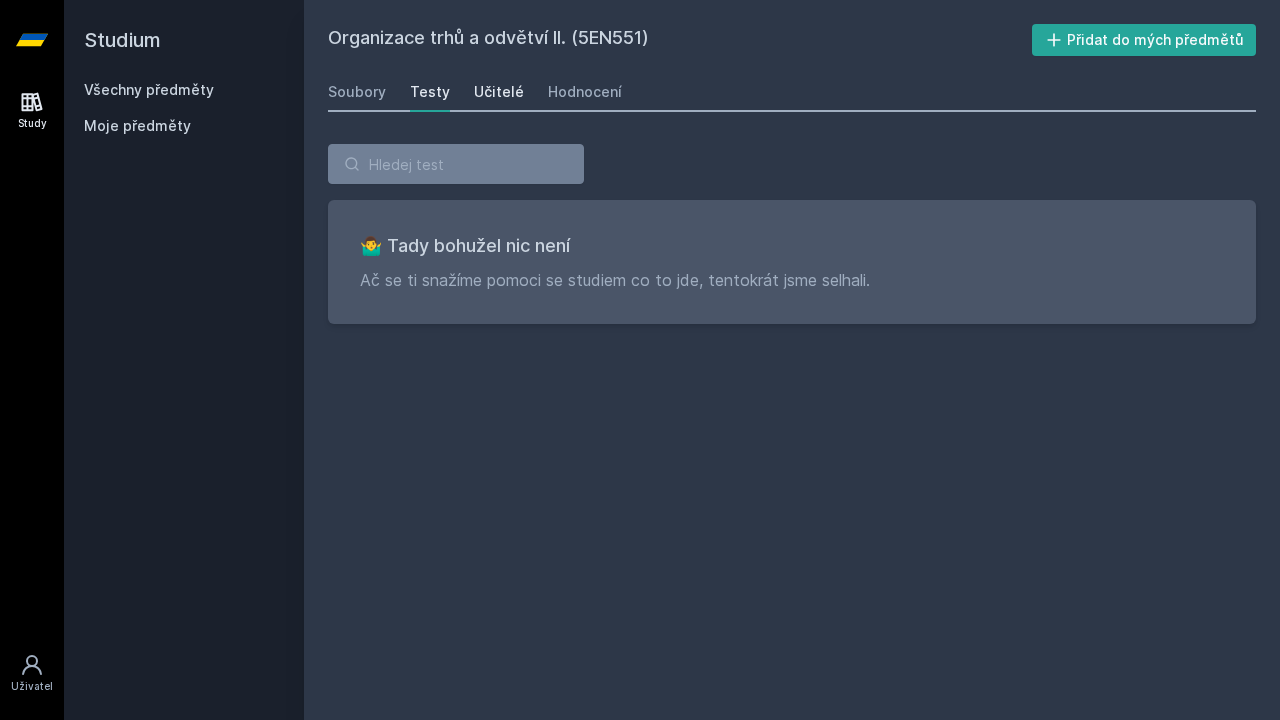 click on "Učitelé" at bounding box center (499, 92) 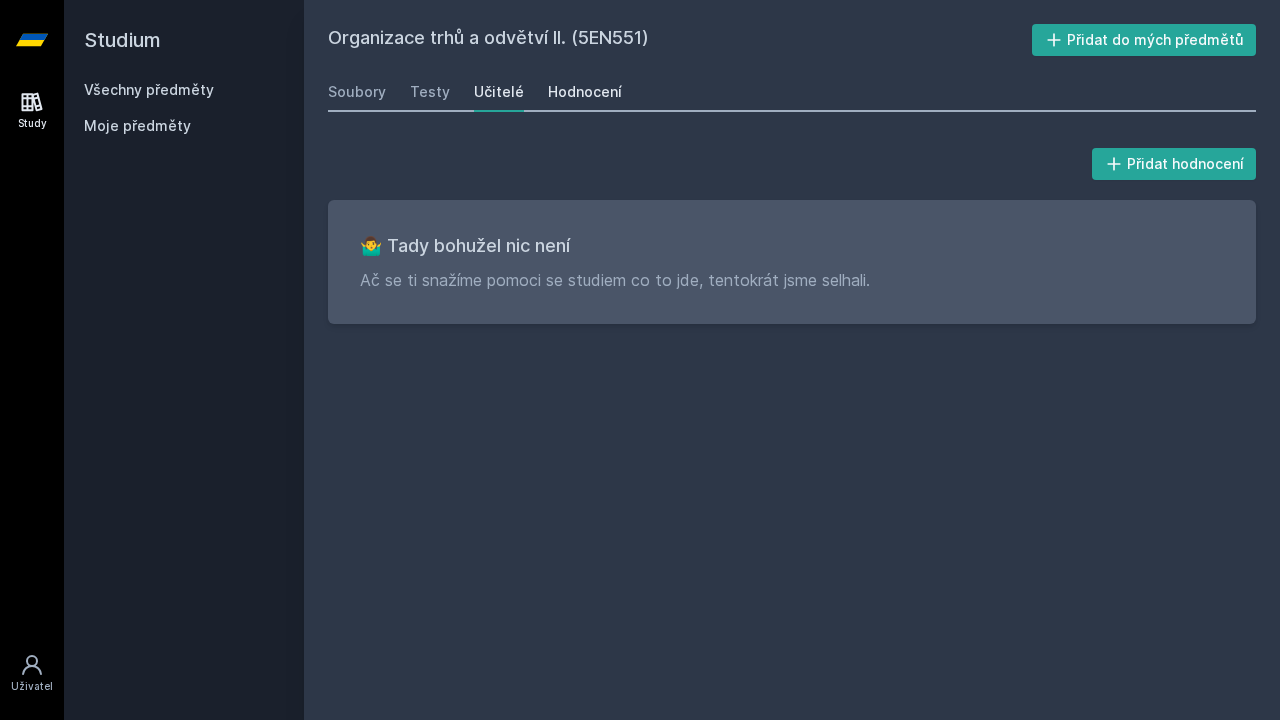 click on "Hodnocení" at bounding box center (585, 92) 